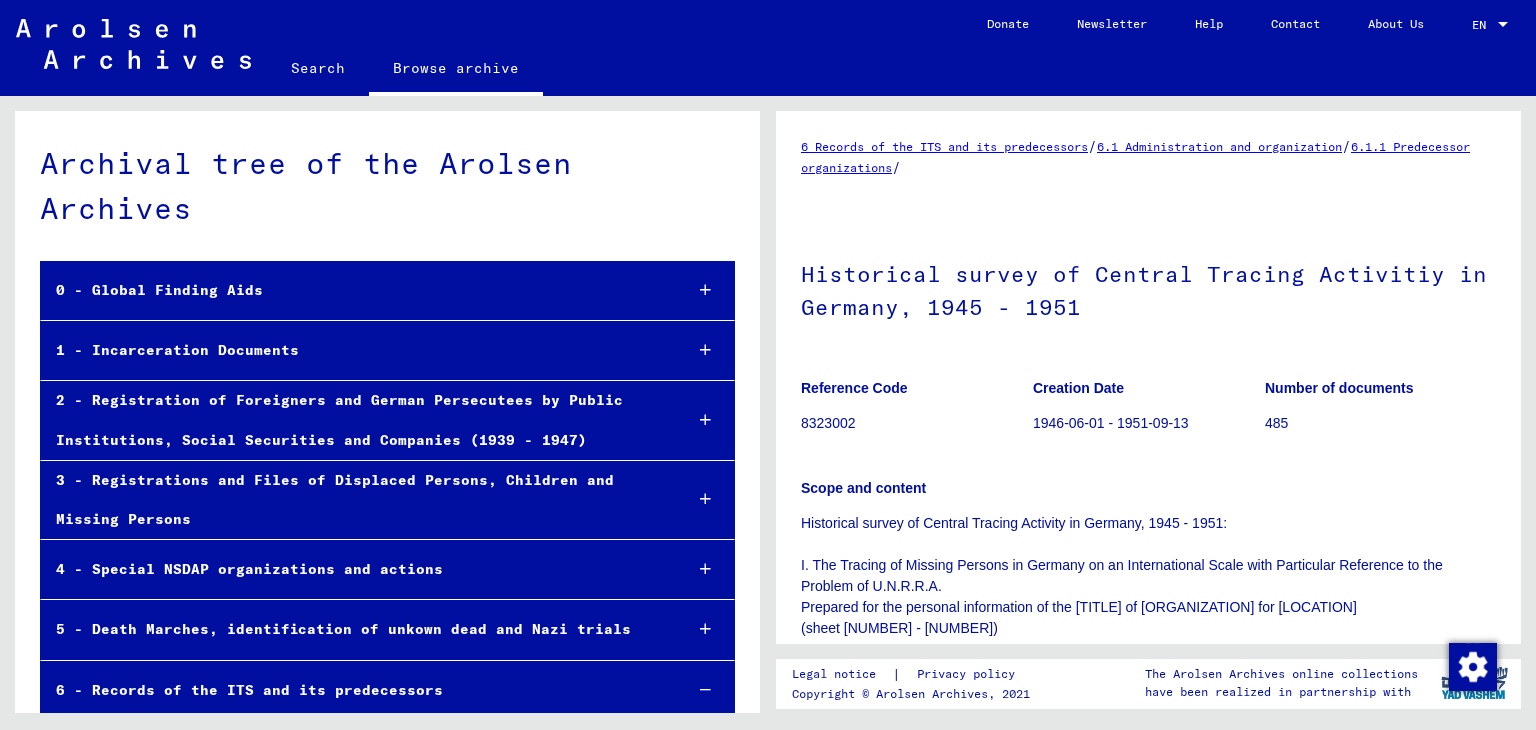 scroll, scrollTop: 0, scrollLeft: 0, axis: both 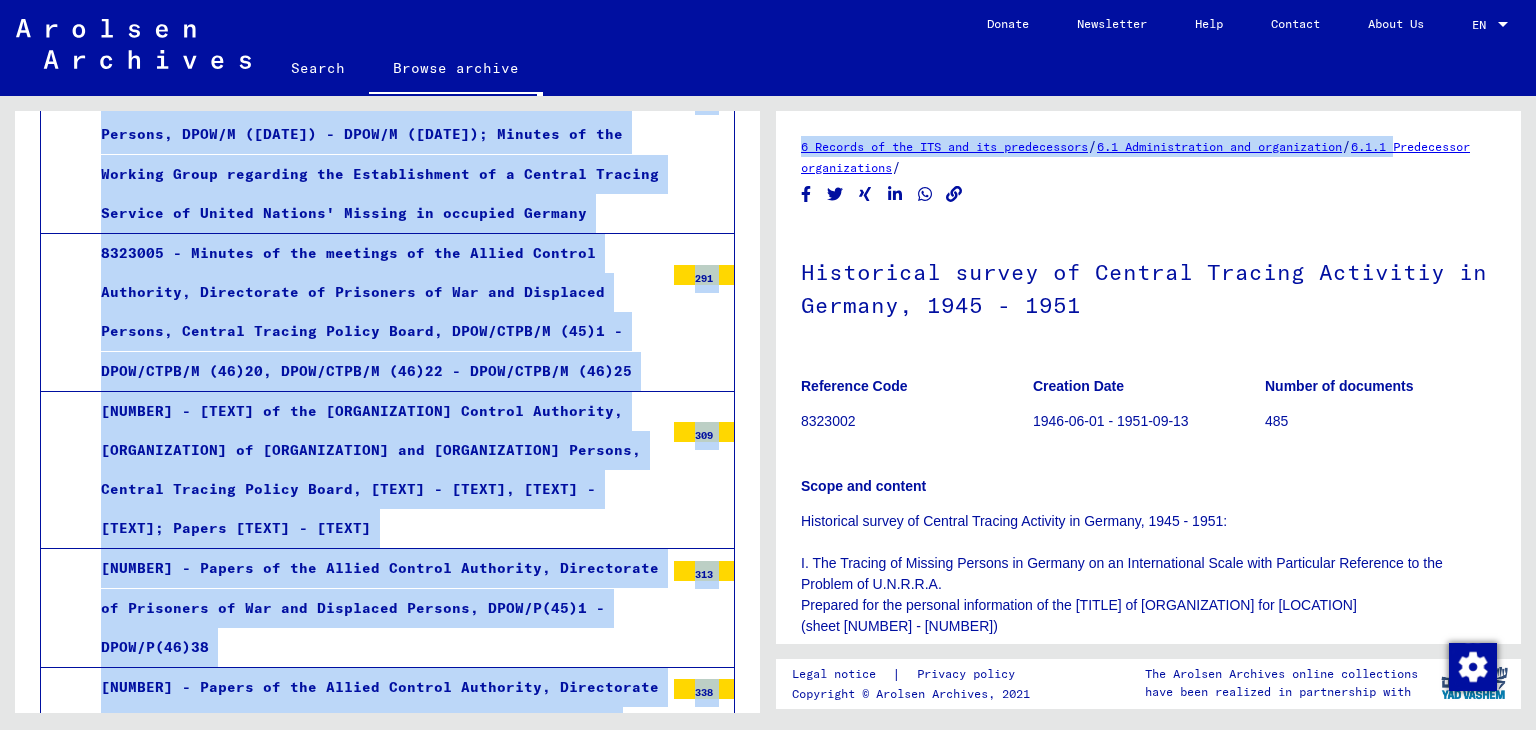 drag, startPoint x: 1534, startPoint y: 78, endPoint x: 1535, endPoint y: 98, distance: 20.024984 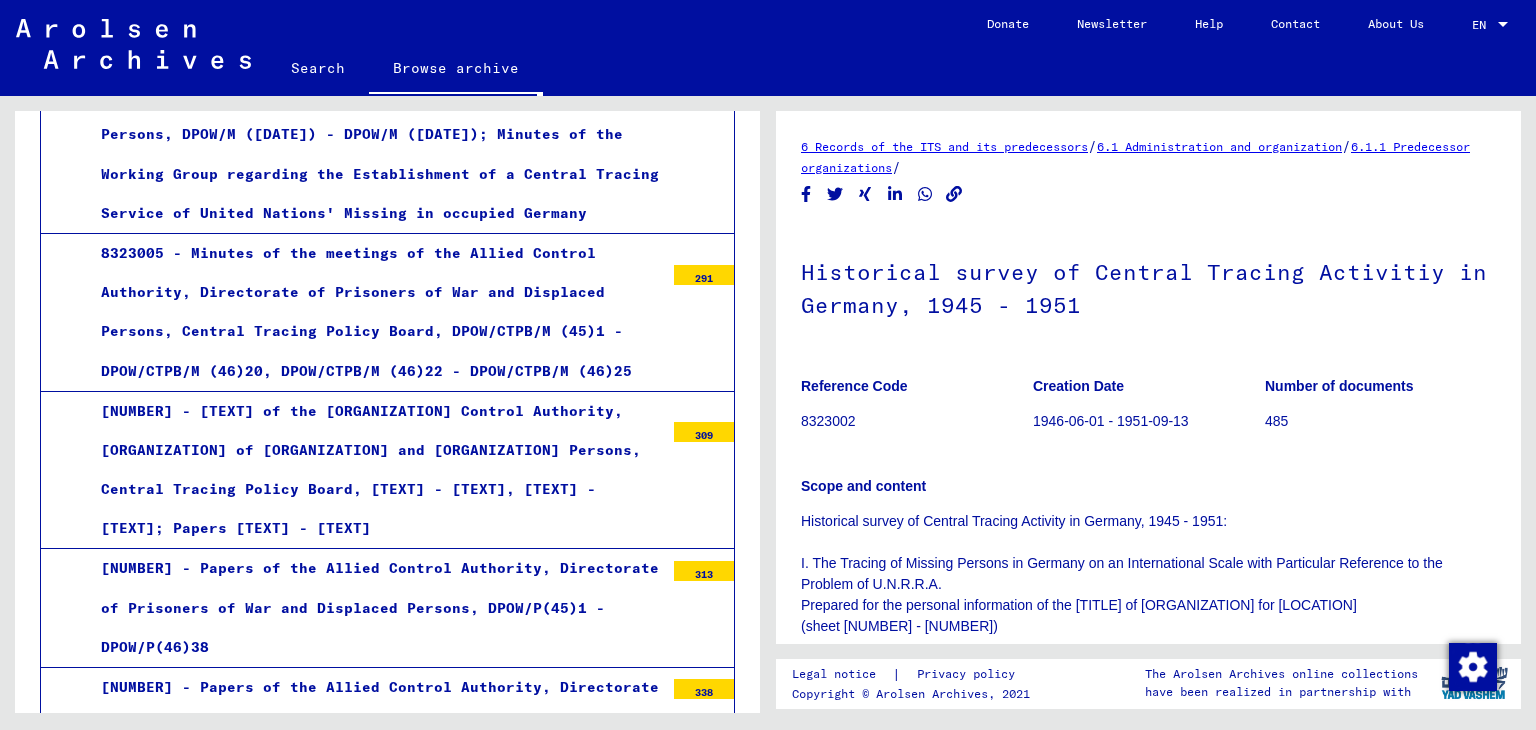 click on "[NUMBER] Records of the ITS and its predecessors   /   6.1 Administration and organization   /   6.1.1 Predecessor organizations   /  Historical survey of Central Tracing Activitiy in Germany, [YEAR] - [YEAR] Reference Code [NUMBER] Creation Date [DATE] - [DATE] Number of documents [NUMBER] Scope and content Historical survey of Central Tracing Activity in Germany, [YEAR] - [YEAR]: I.      The Tracing of Missing Persons in Germany on an International Scale with      Particular Reference to the Problem of U.N.R.R.A. Prepared for the      personal information of the Chief of Operations for Germany (sheet 1 -      49) II. History of the International Tracing Service, [YEAR] - [YEAR] (sheet      50 - 300) Show all meta data  See comments created before January 2022" 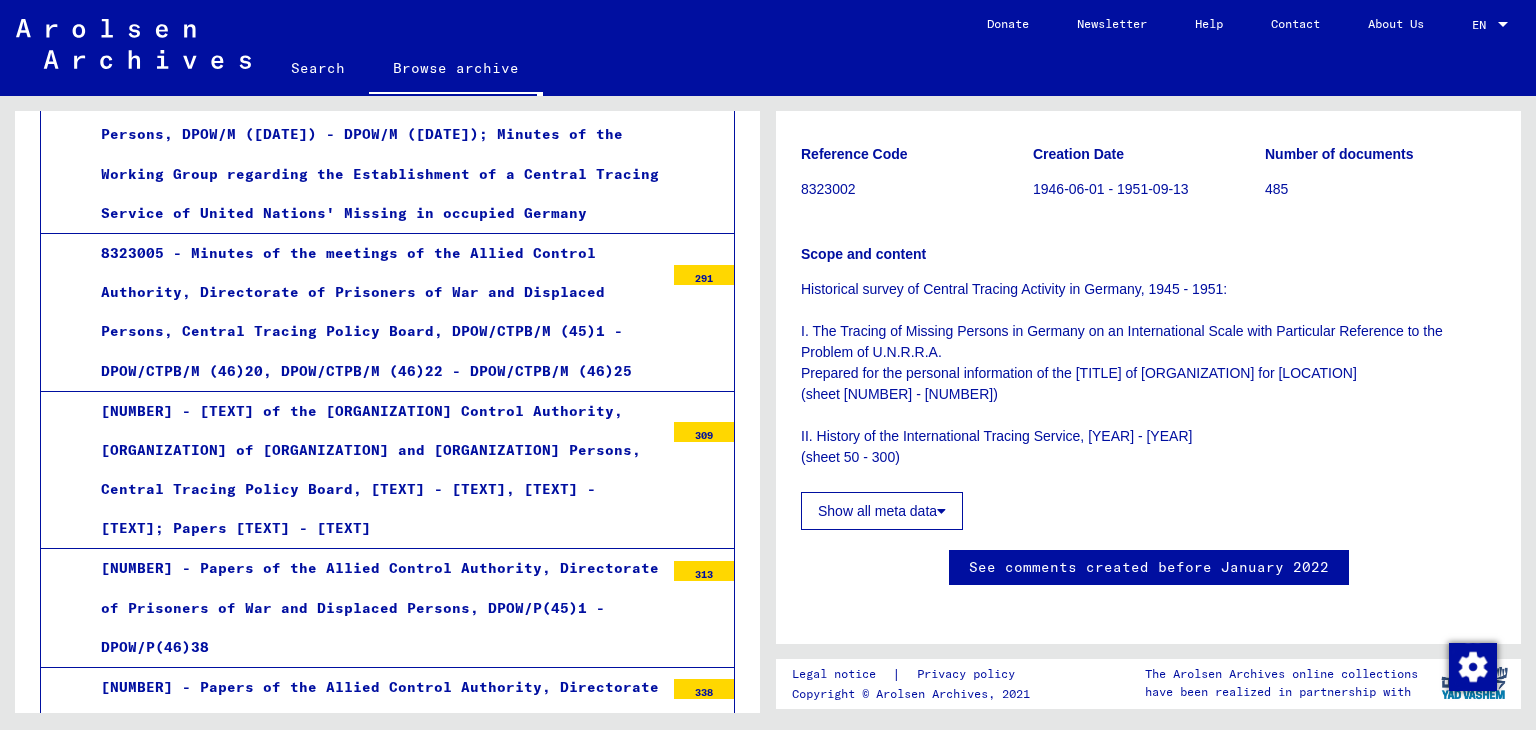 scroll, scrollTop: 219, scrollLeft: 0, axis: vertical 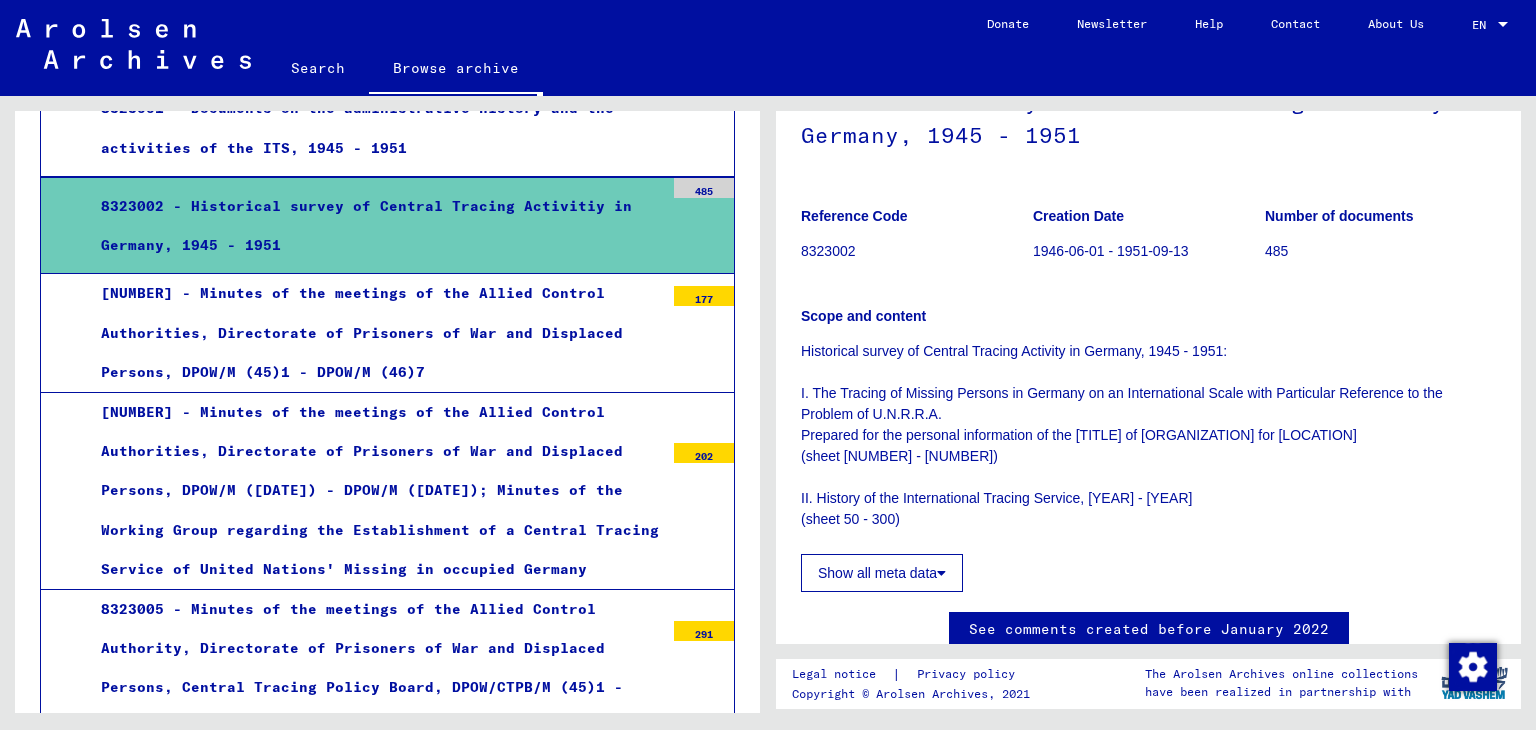 click on "Show all meta data" 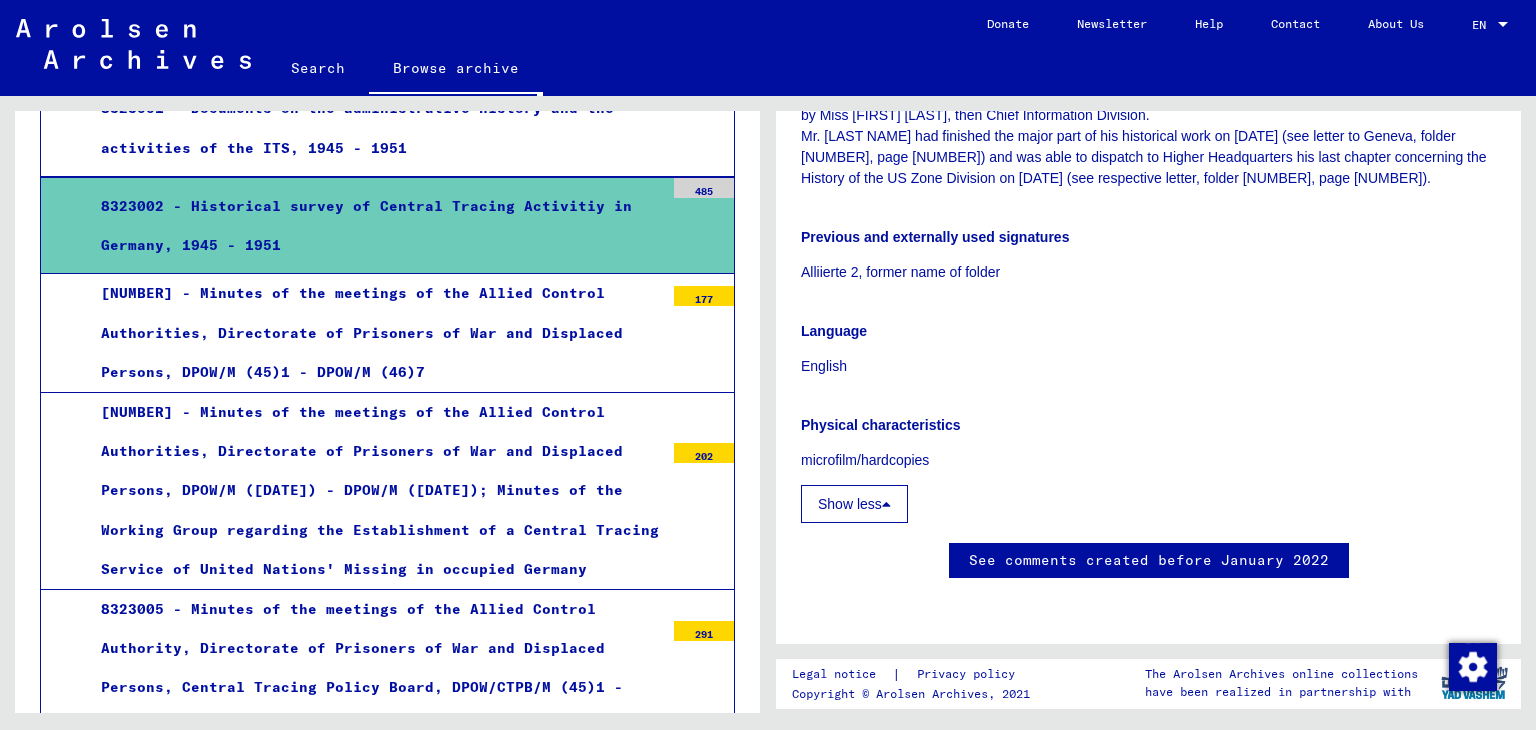 scroll, scrollTop: 936, scrollLeft: 0, axis: vertical 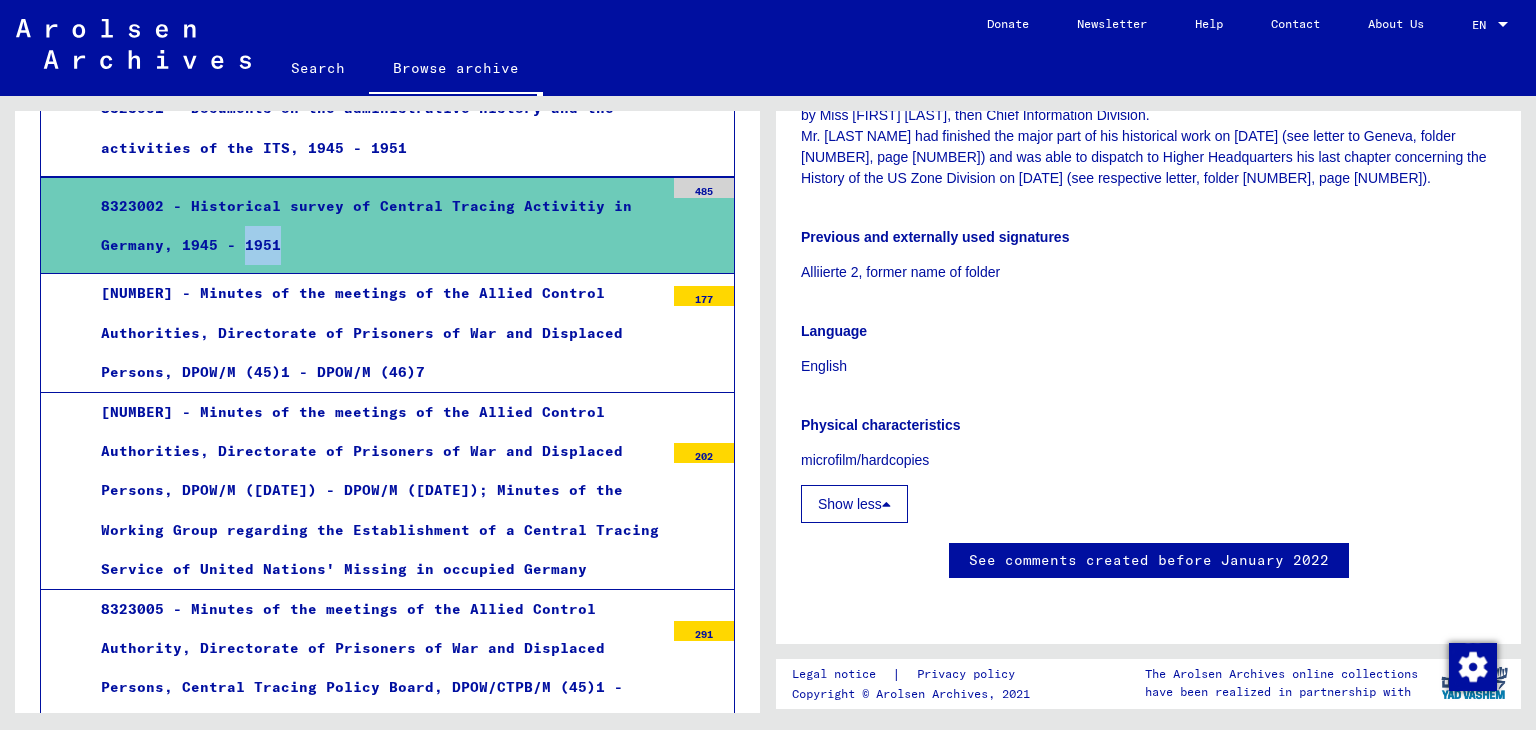 click on "8323002 - Historical survey of Central Tracing Activitiy in Germany, 1945 - 1951" at bounding box center (375, 226) 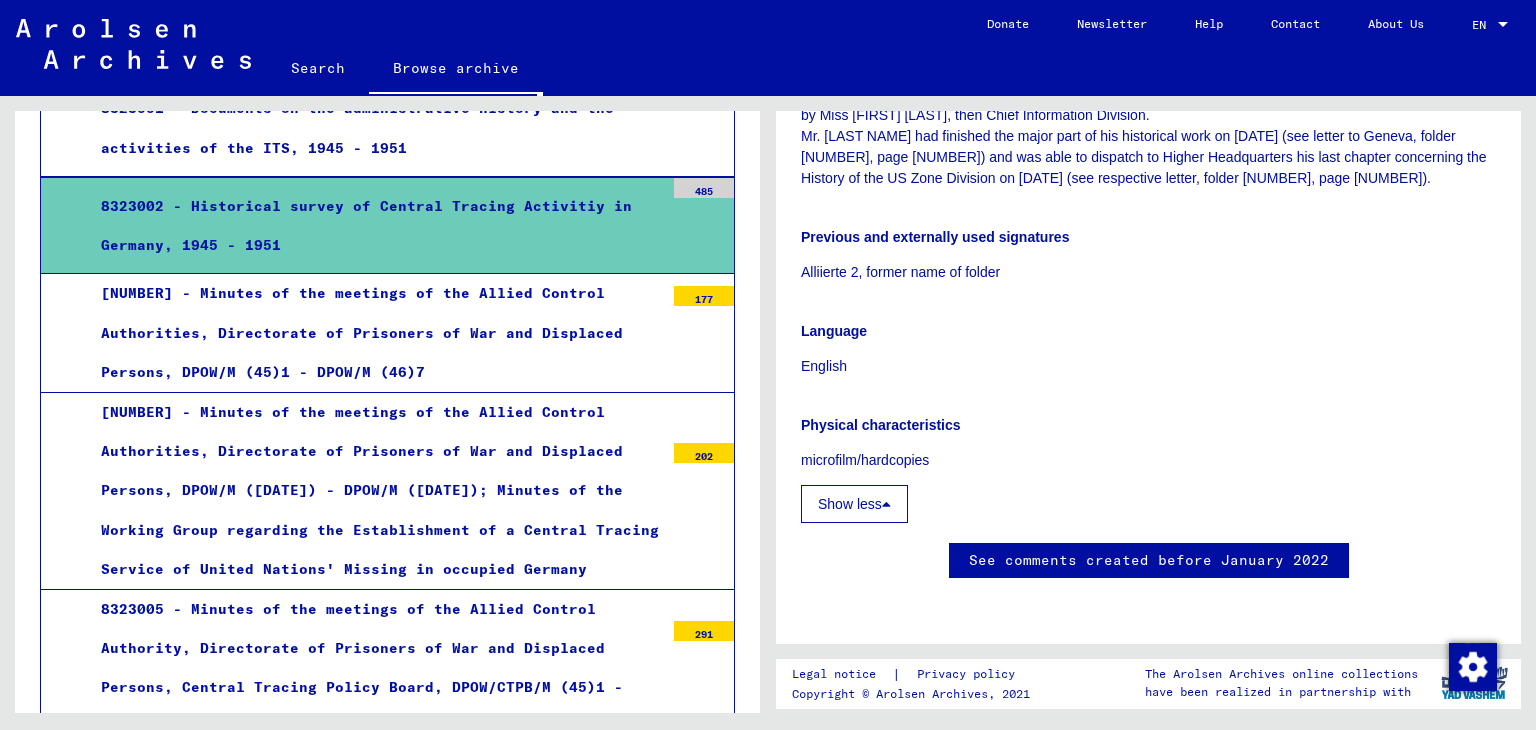 click on "8323002 - Historical survey of Central Tracing Activitiy in Germany, 1945 - 1951" at bounding box center [375, 226] 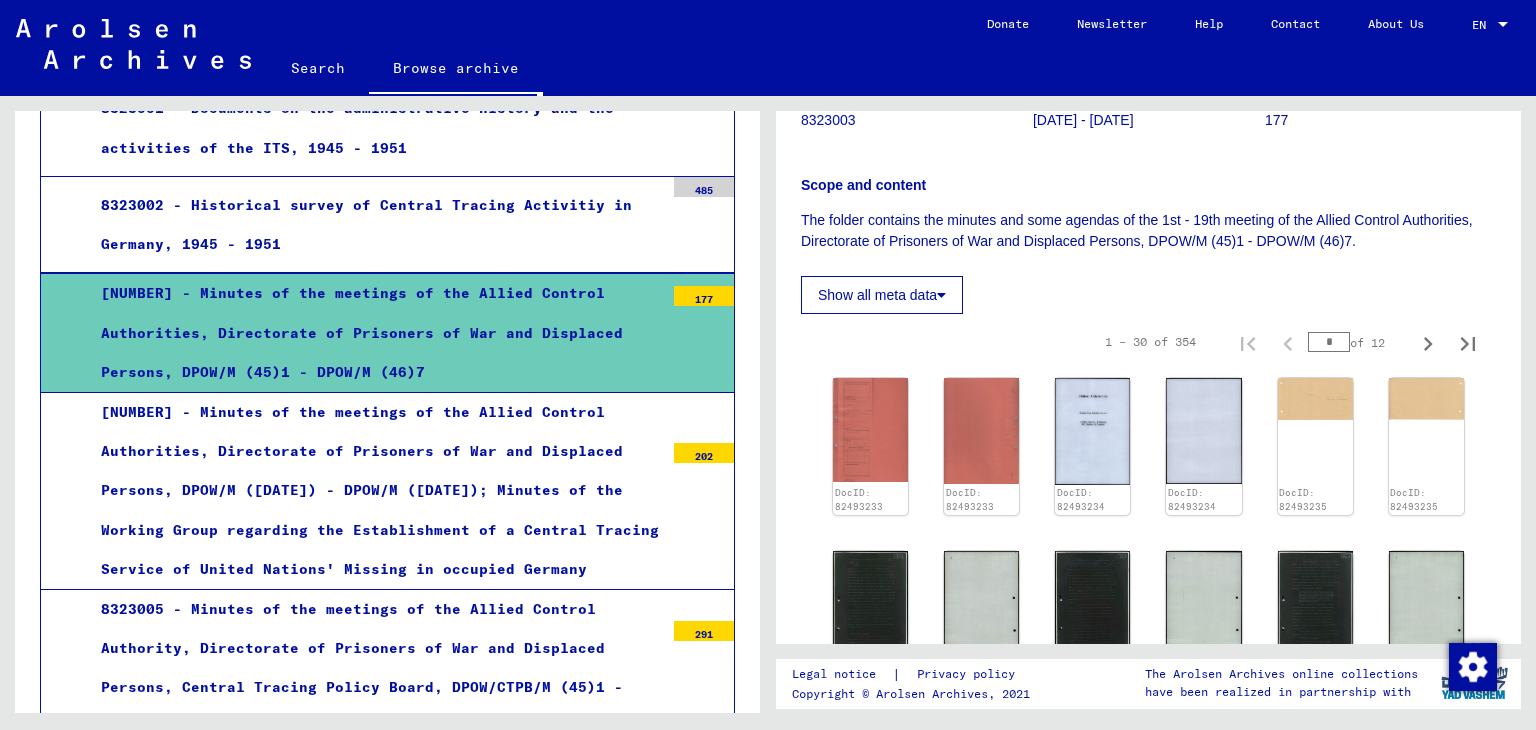 scroll, scrollTop: 374, scrollLeft: 0, axis: vertical 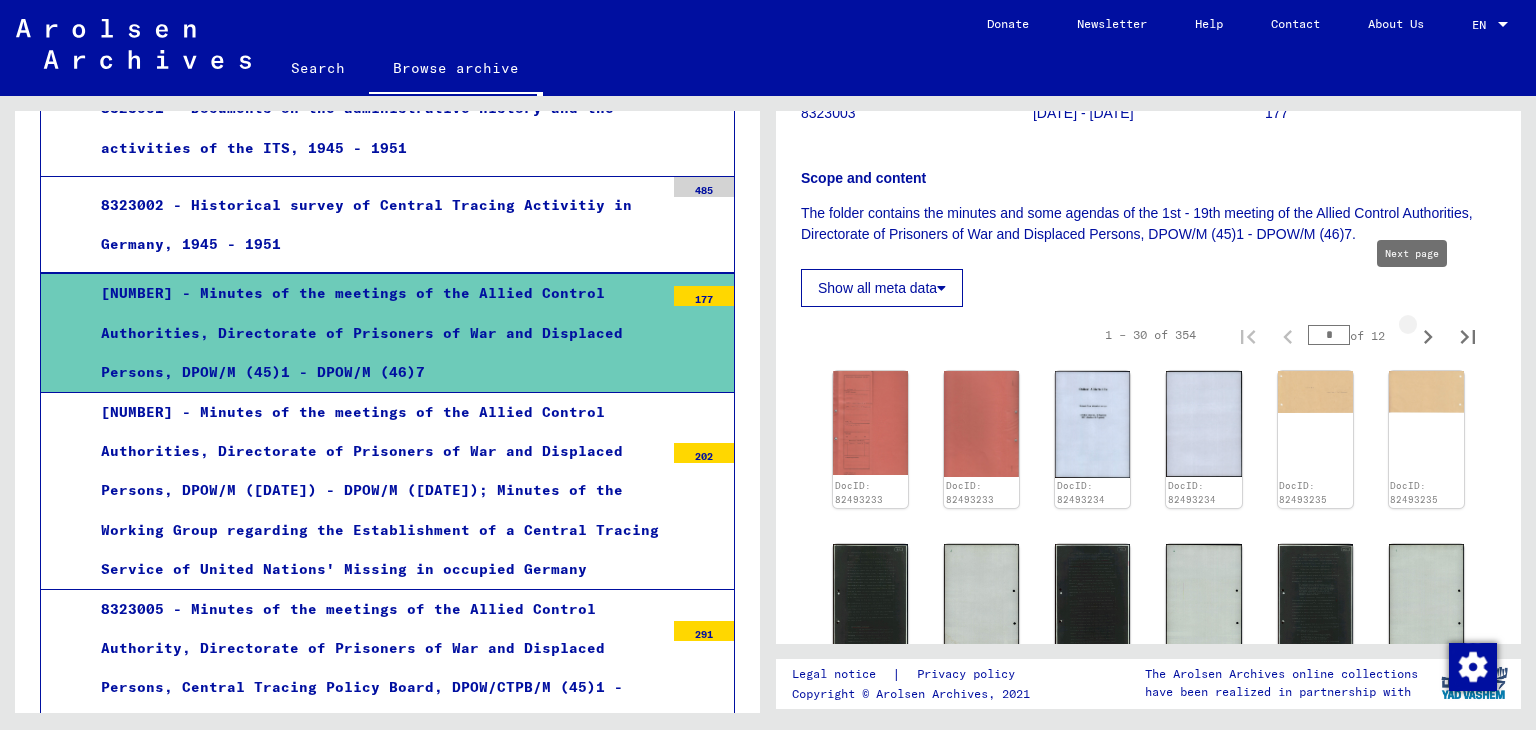 click 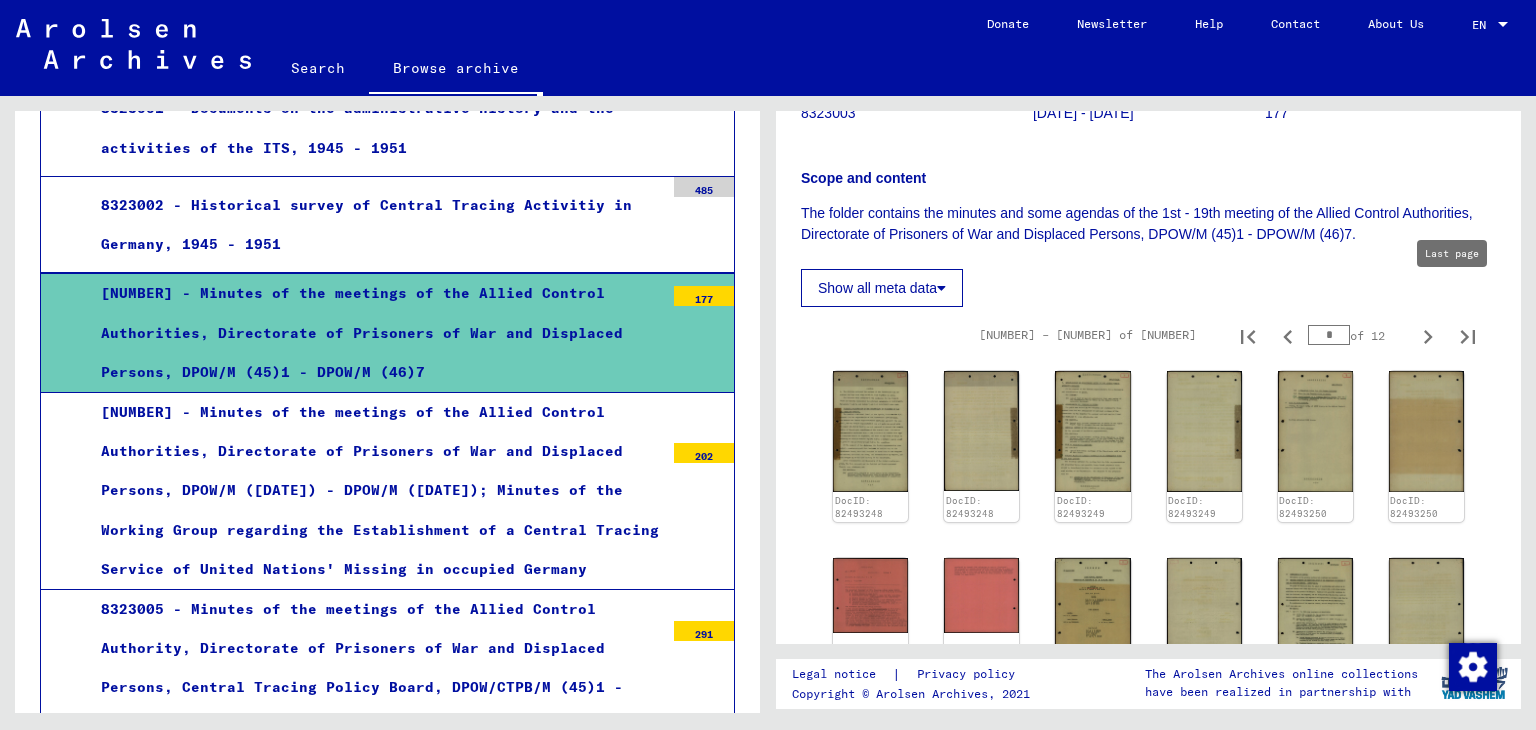 click 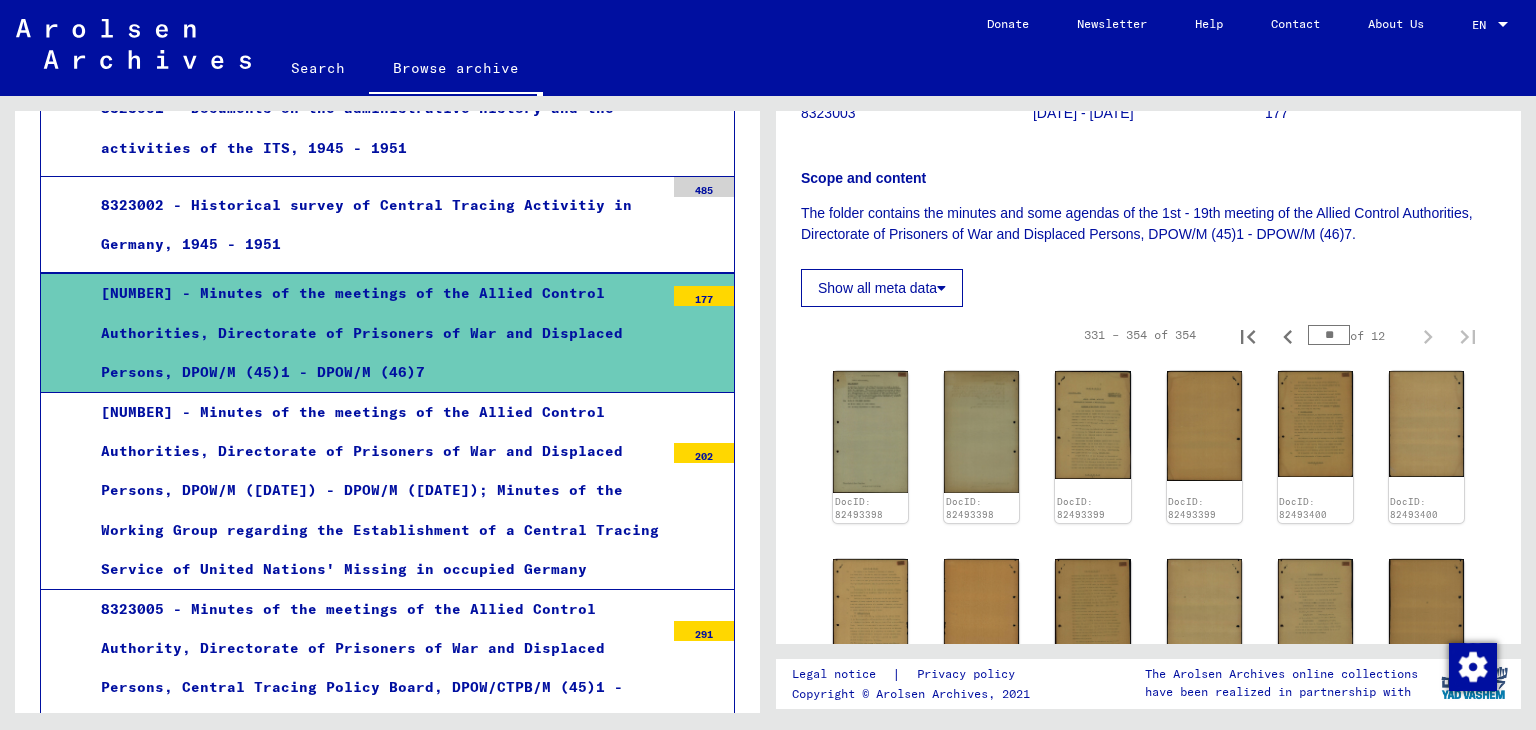click on "[NUMBER] - Minutes of the meetings of the Allied Control Authorities, Directorate of      Prisoners of War and Displaced Persons, DPOW/M ([DATE]) - DPOW/M ([DATE]);      Minutes of the  Working Group regarding the Establishment of a Central Tracing Service of      United Nations' Missing in occupied Germany" at bounding box center (375, 491) 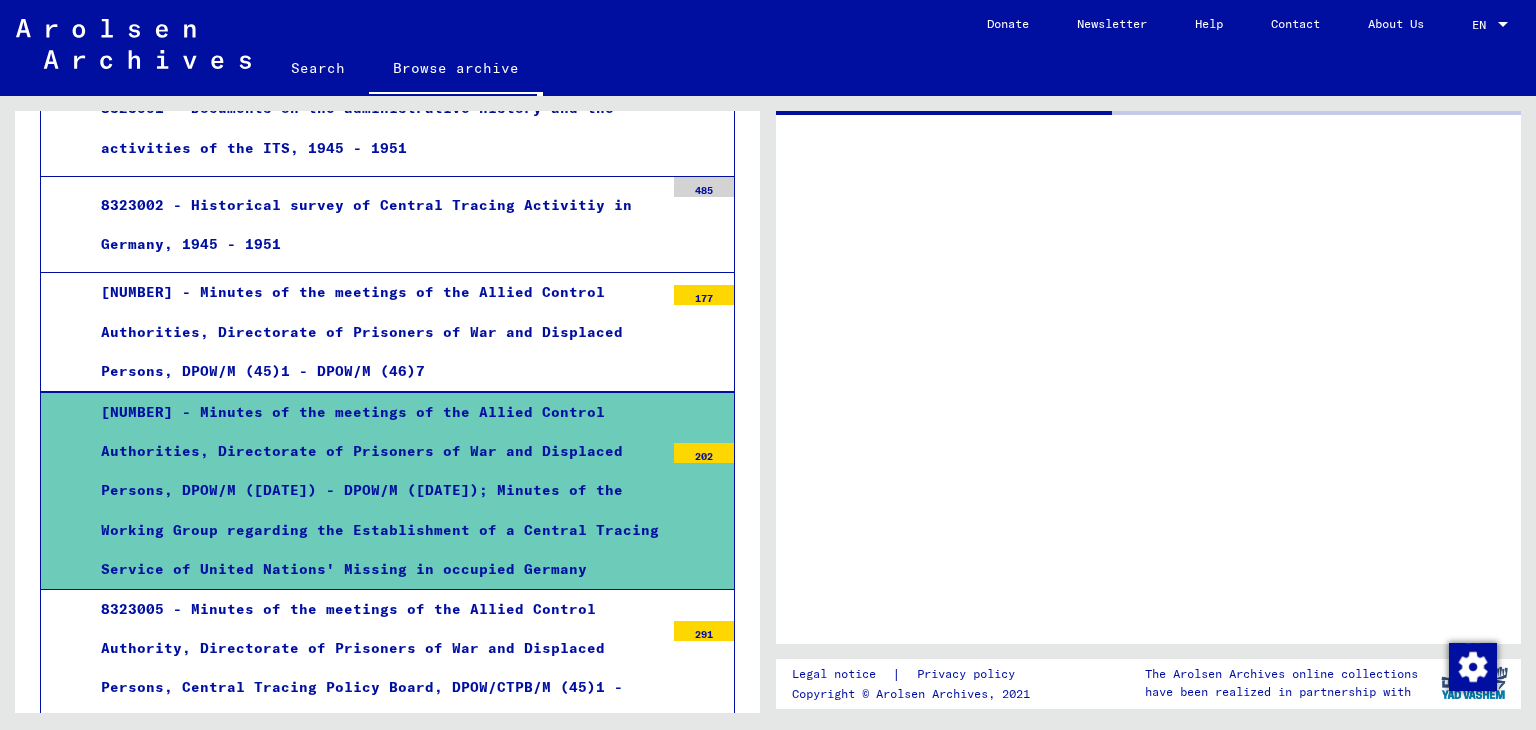 scroll, scrollTop: 0, scrollLeft: 0, axis: both 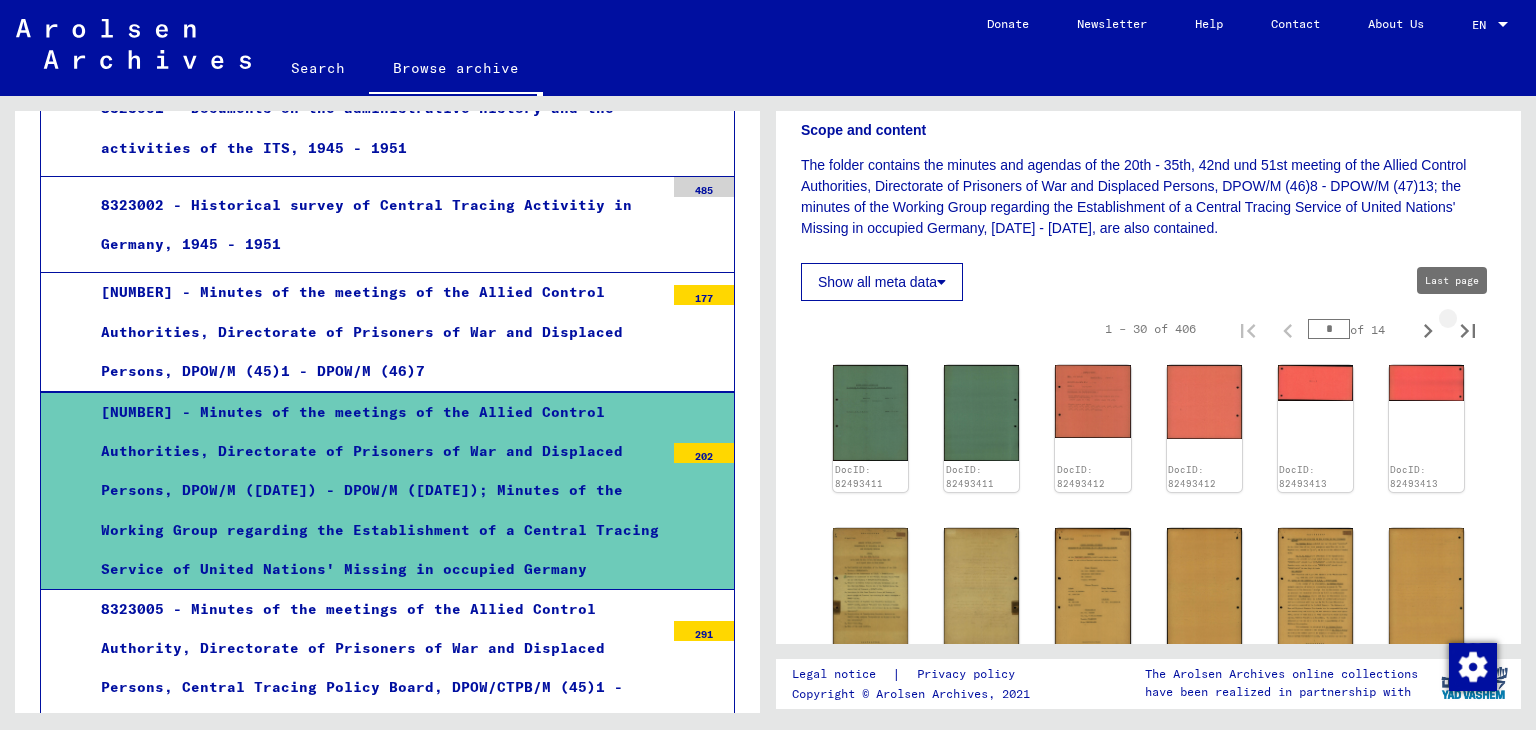 click 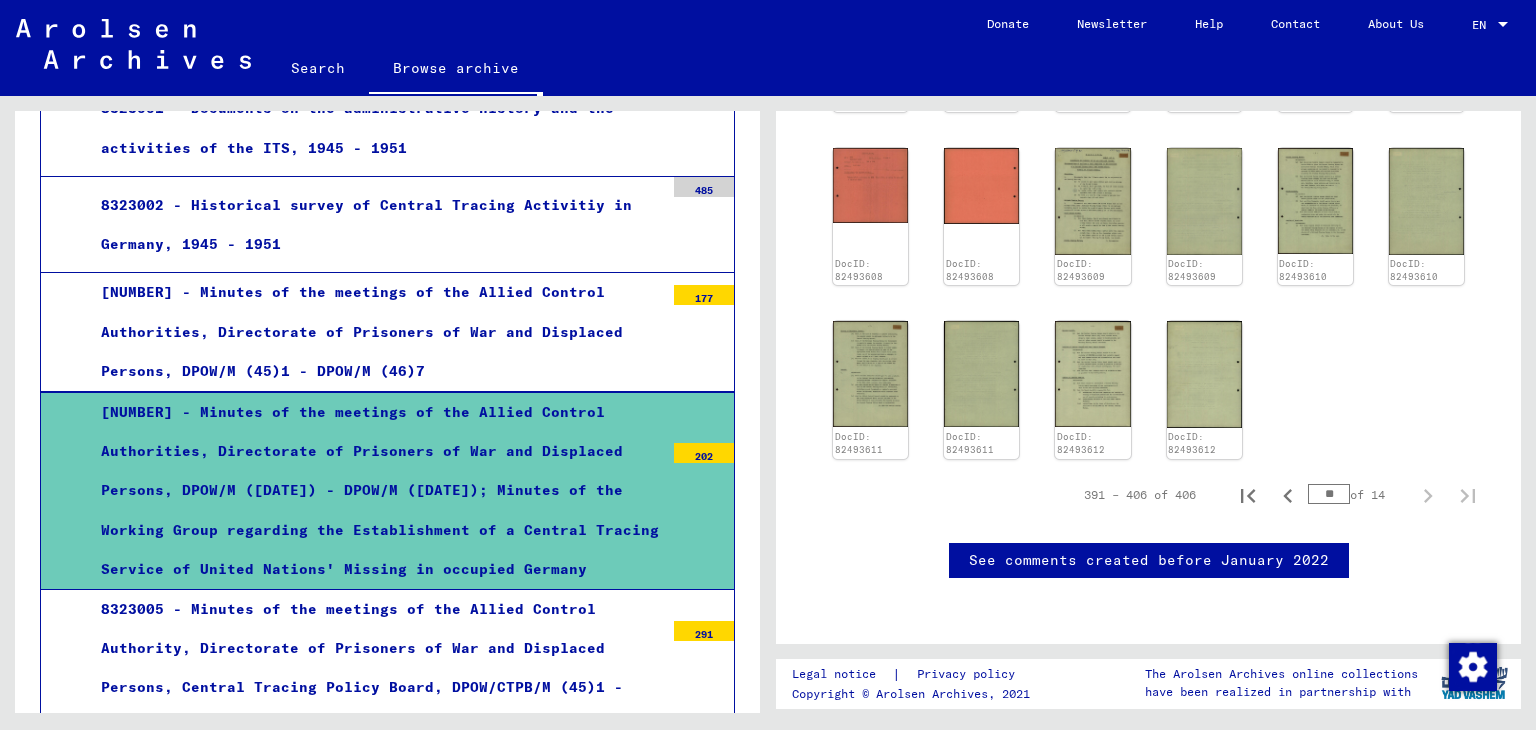 scroll, scrollTop: 1039, scrollLeft: 0, axis: vertical 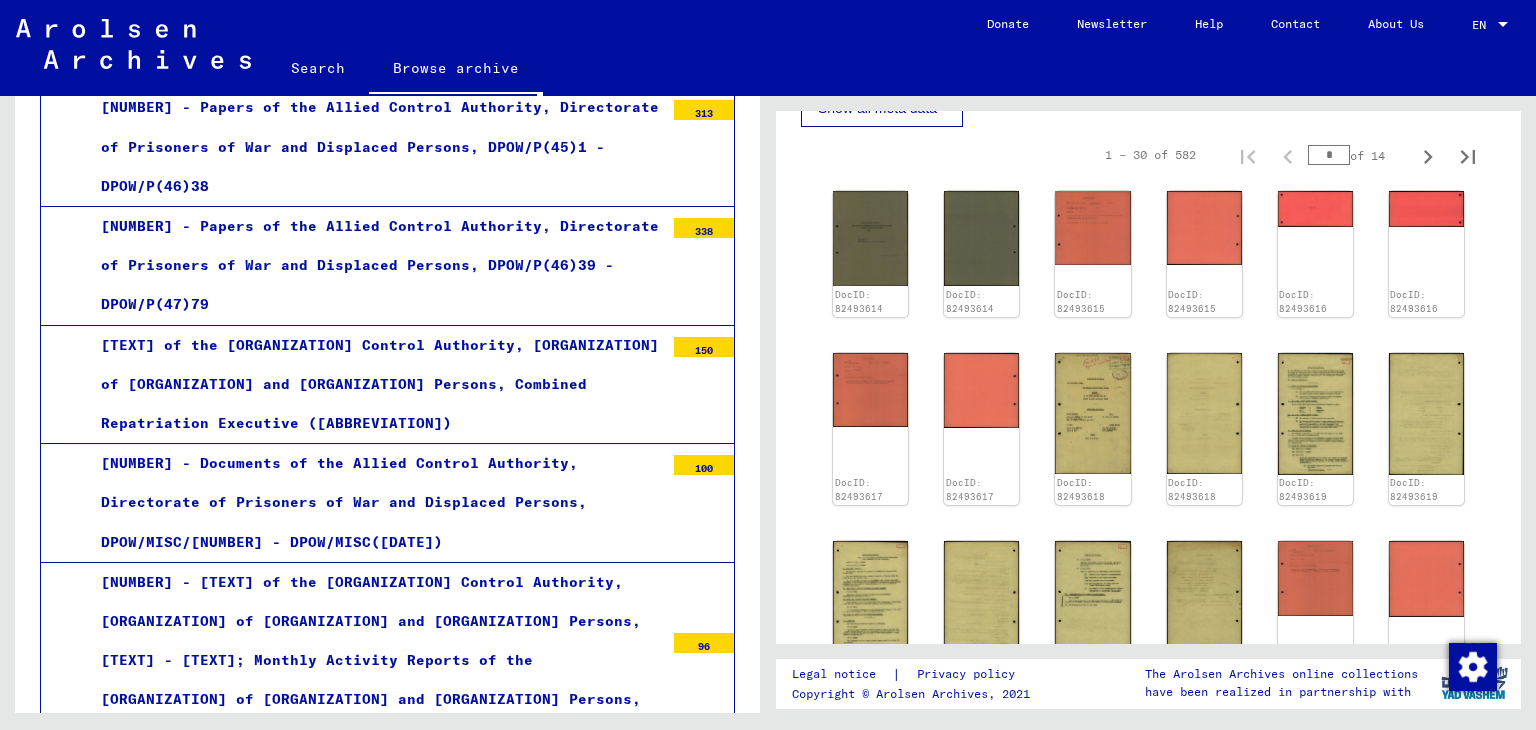 click on "[TEXT] of the [ORGANIZATION] Control Authority, [ORGANIZATION] of [ORGANIZATION] and [ORGANIZATION] Persons, Combined Repatriation Executive ([ABBREVIATION])" at bounding box center (375, 385) 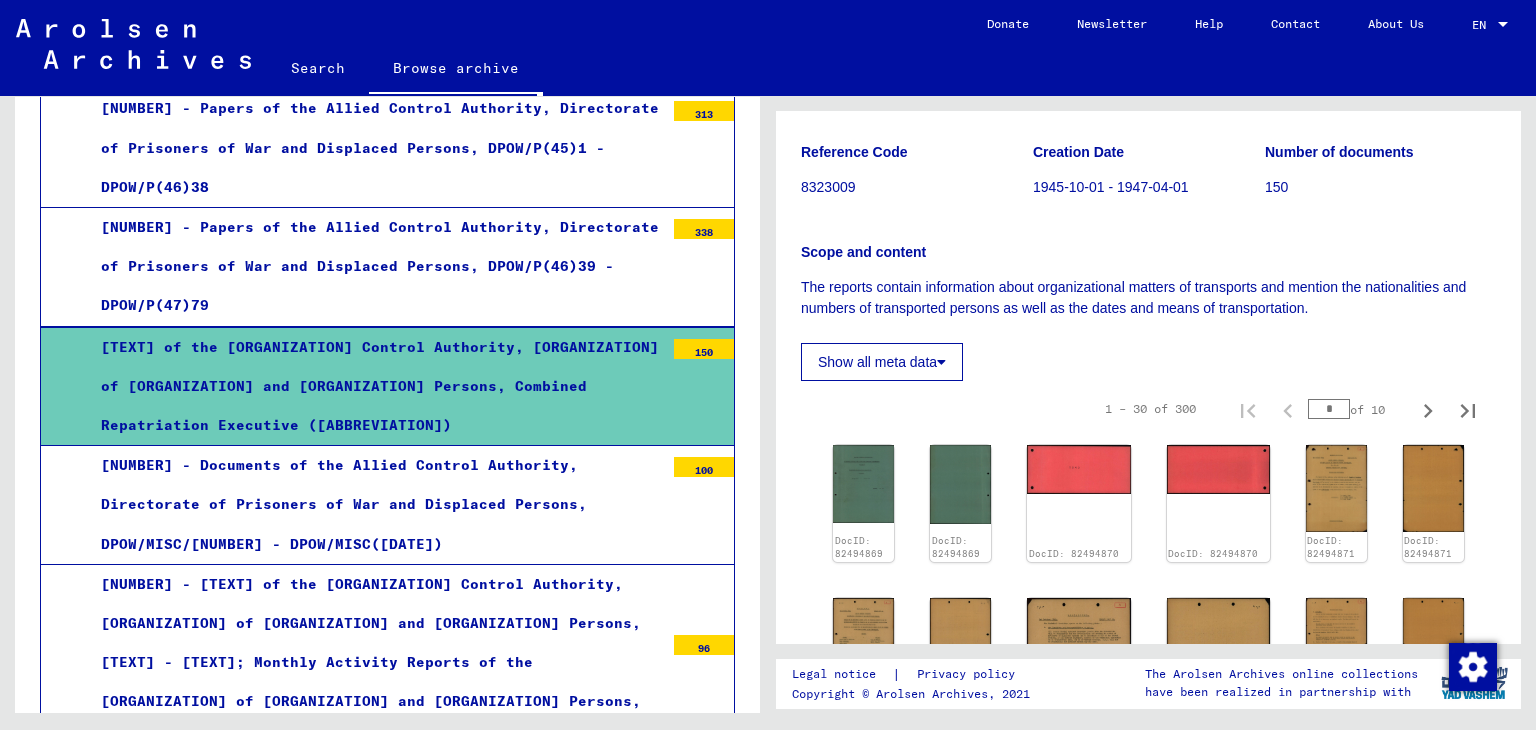 scroll, scrollTop: 324, scrollLeft: 0, axis: vertical 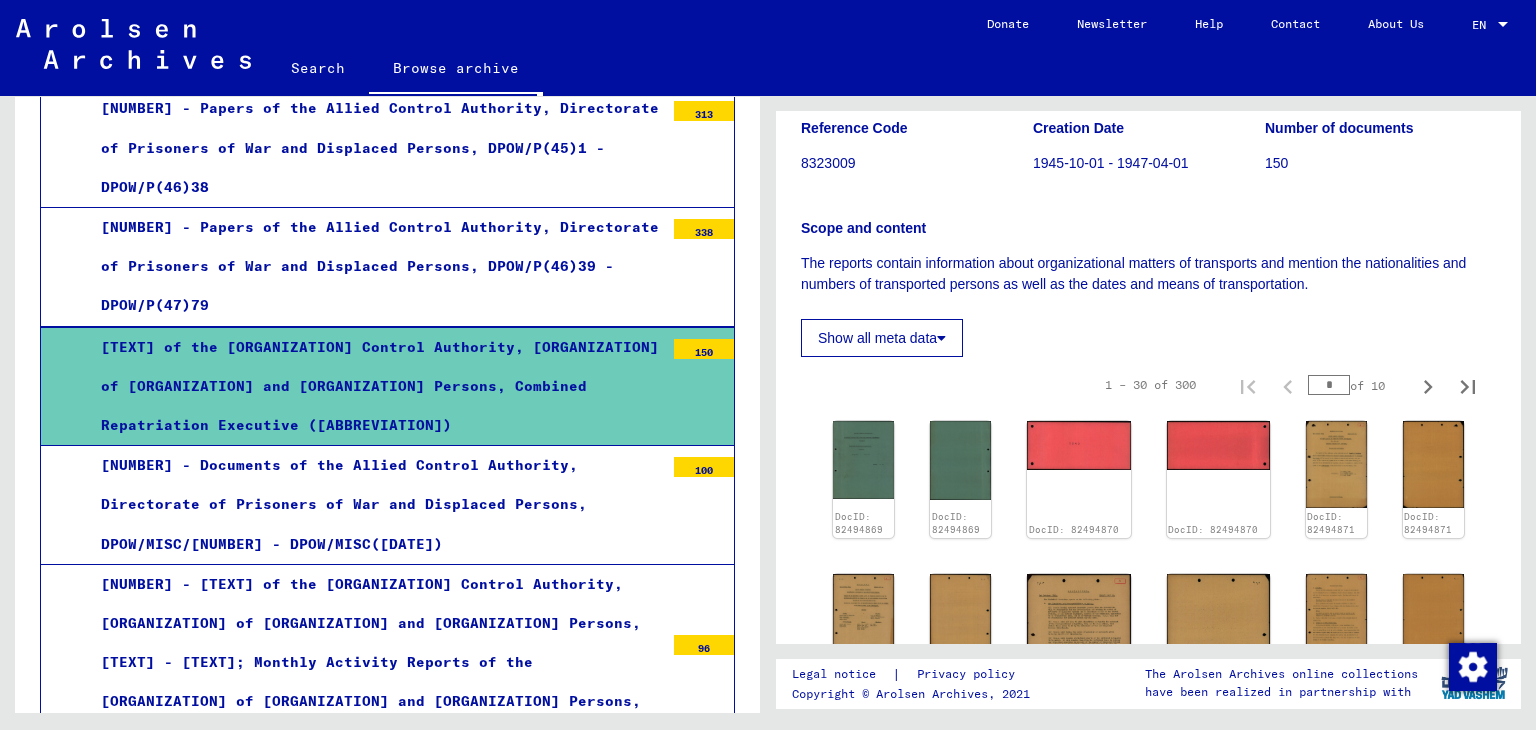 click on "[NUMBER] - [TEXT] of the [ORGANIZATION] Control Authority, [ORGANIZATION] of [ORGANIZATION] and [ORGANIZATION] Persons, [TEXT] - [TEXT]; Monthly Activity Reports of the [ORGANIZATION] of [ORGANIZATION] and [ORGANIZATION] Persons, [DATE] - [DATE]; Monthly Report of the Central Tracing Bureau, [DATE]" at bounding box center [375, 682] 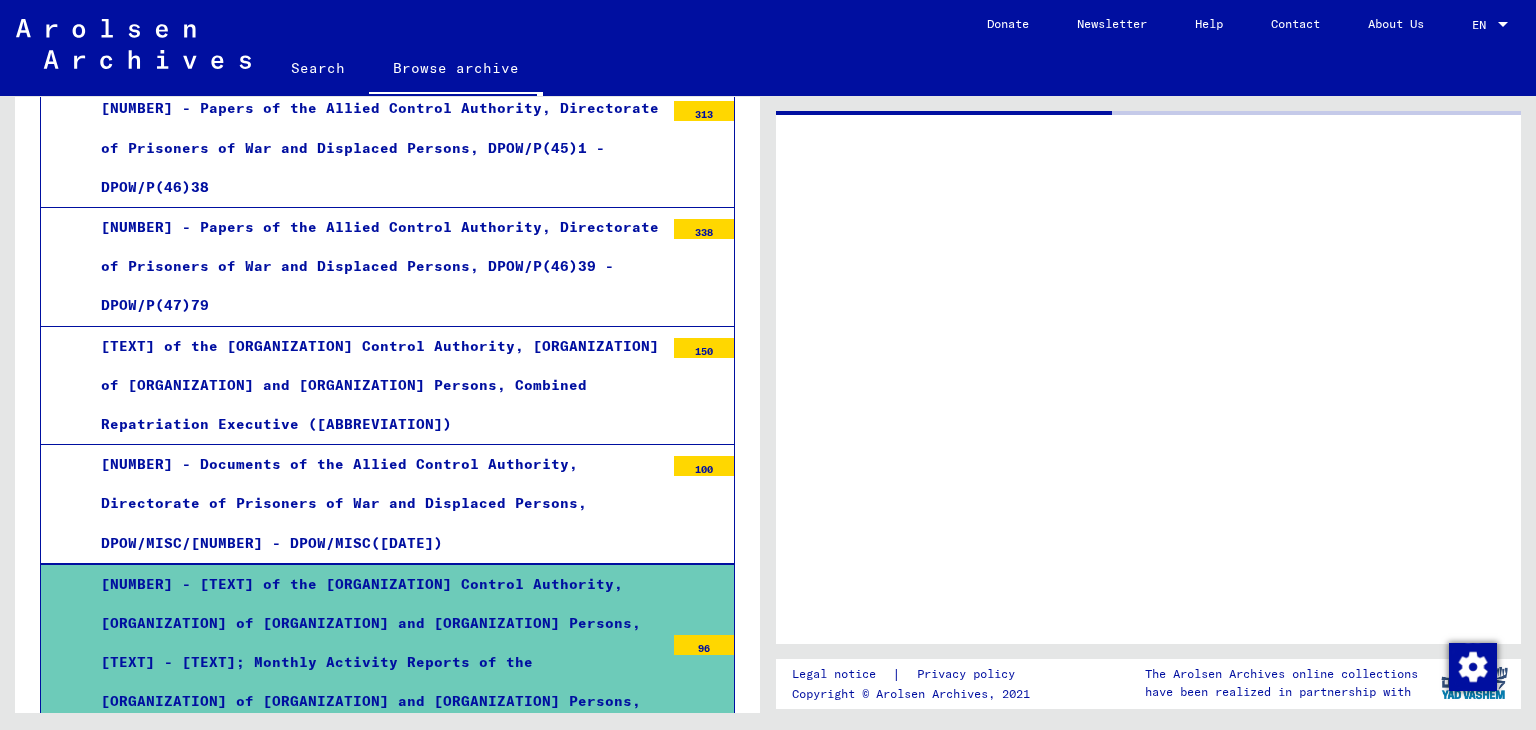scroll, scrollTop: 1604, scrollLeft: 0, axis: vertical 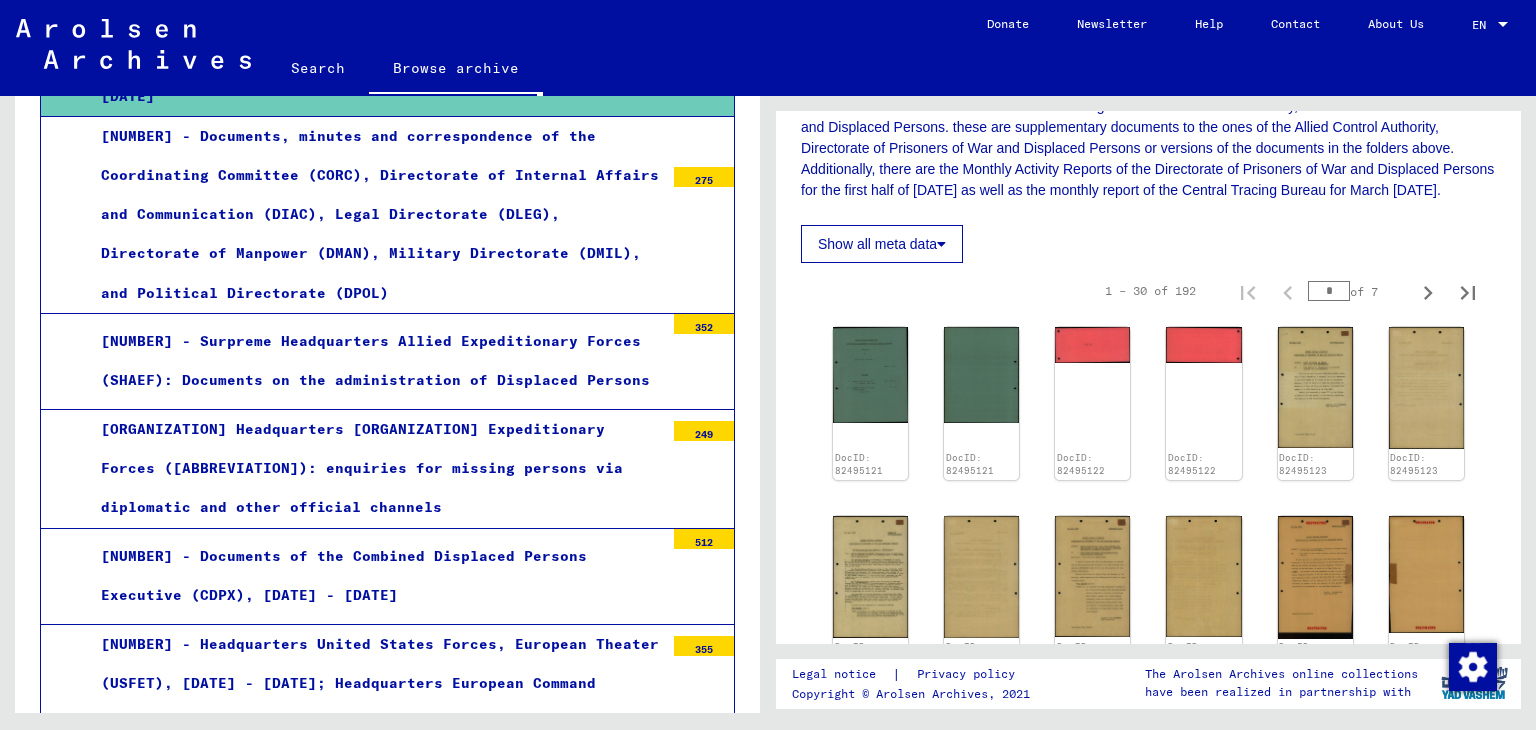 click on "[NUMBER] - Documents of the Combined Displaced Persons Executive (CDPX), [DATE] -      [DATE]" at bounding box center (375, 576) 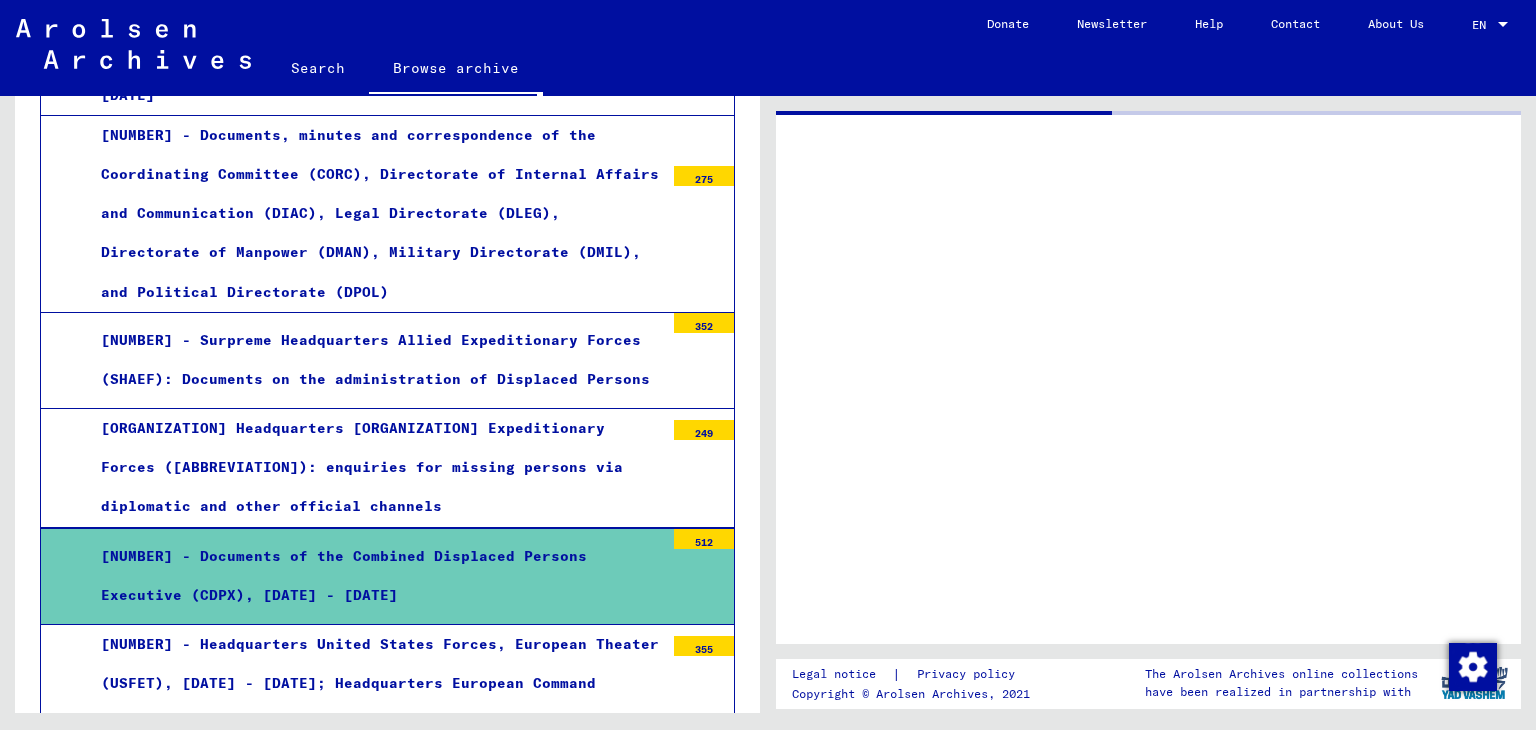 scroll, scrollTop: 0, scrollLeft: 0, axis: both 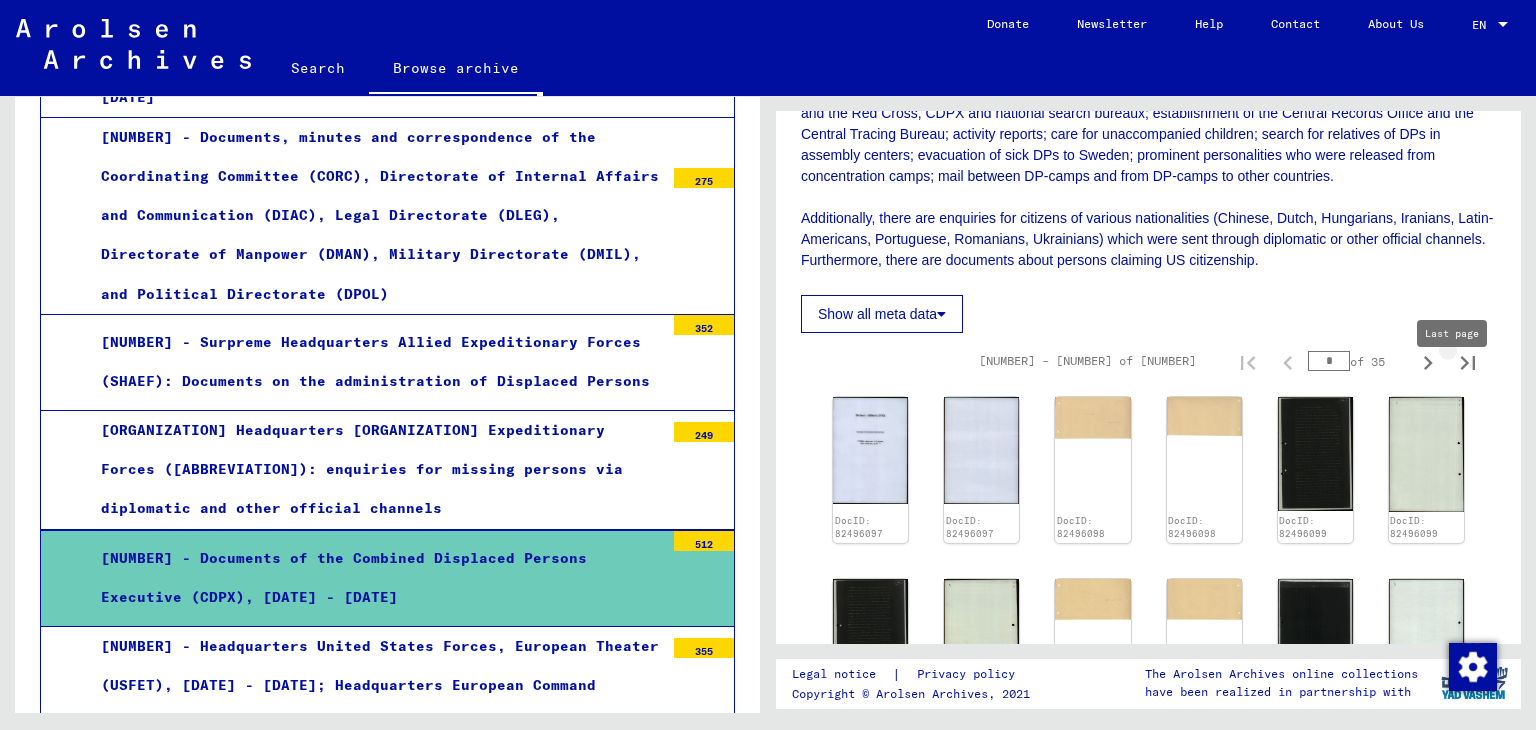 click 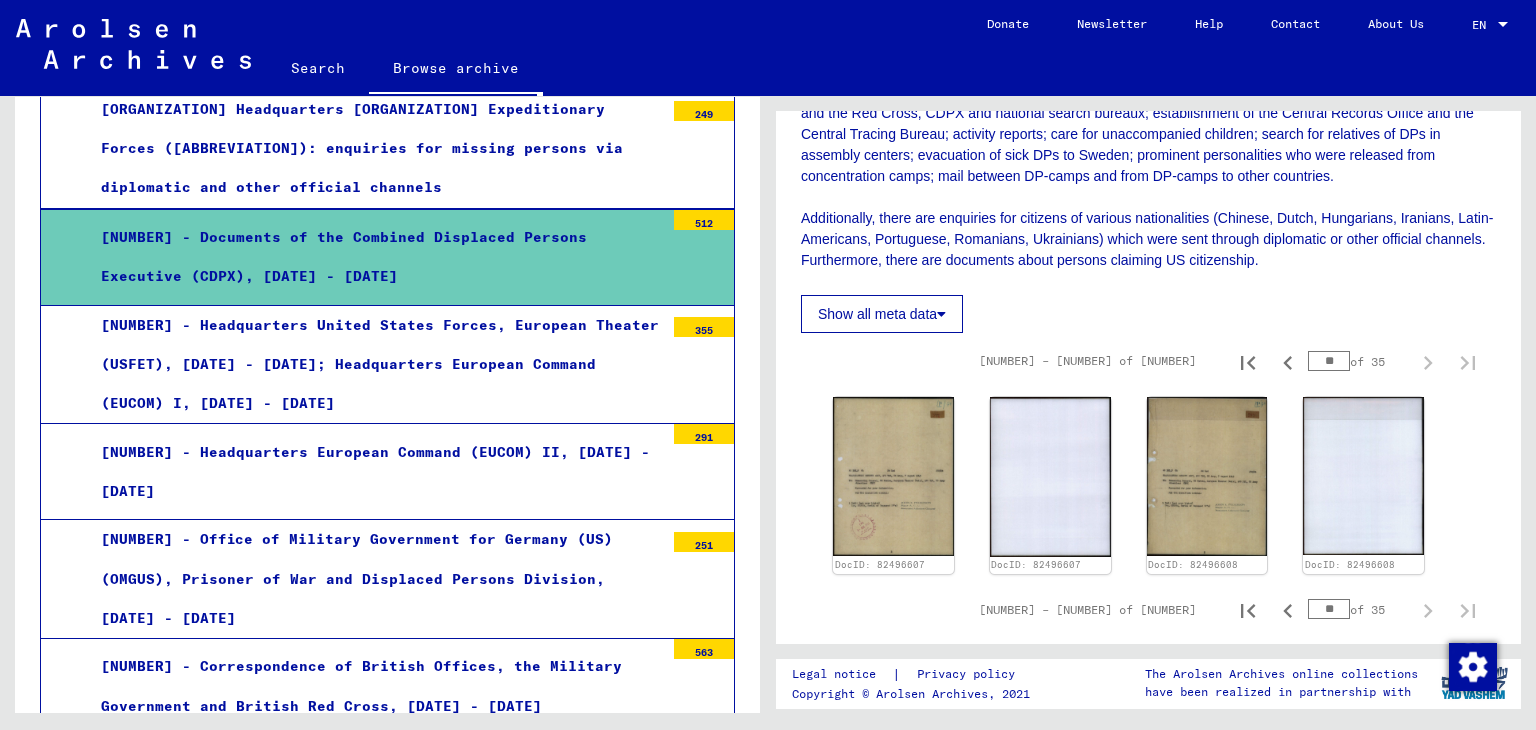 scroll, scrollTop: 2616, scrollLeft: 0, axis: vertical 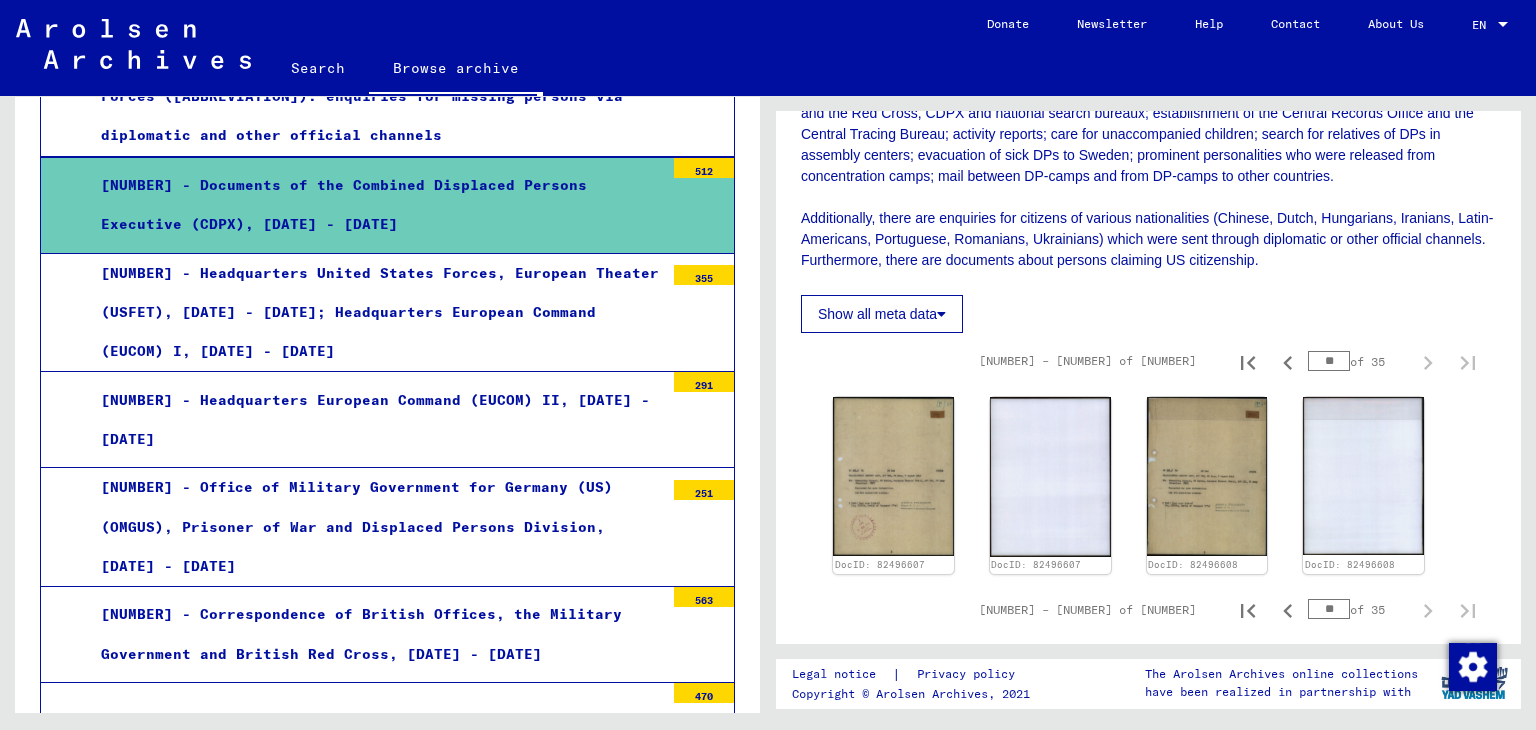click on "[NUMBER] - Office of Military Government for Germany (US) (OMGUS), Prisoner of War      and Displaced Persons Division, [DATE] - [DATE]" at bounding box center [375, 527] 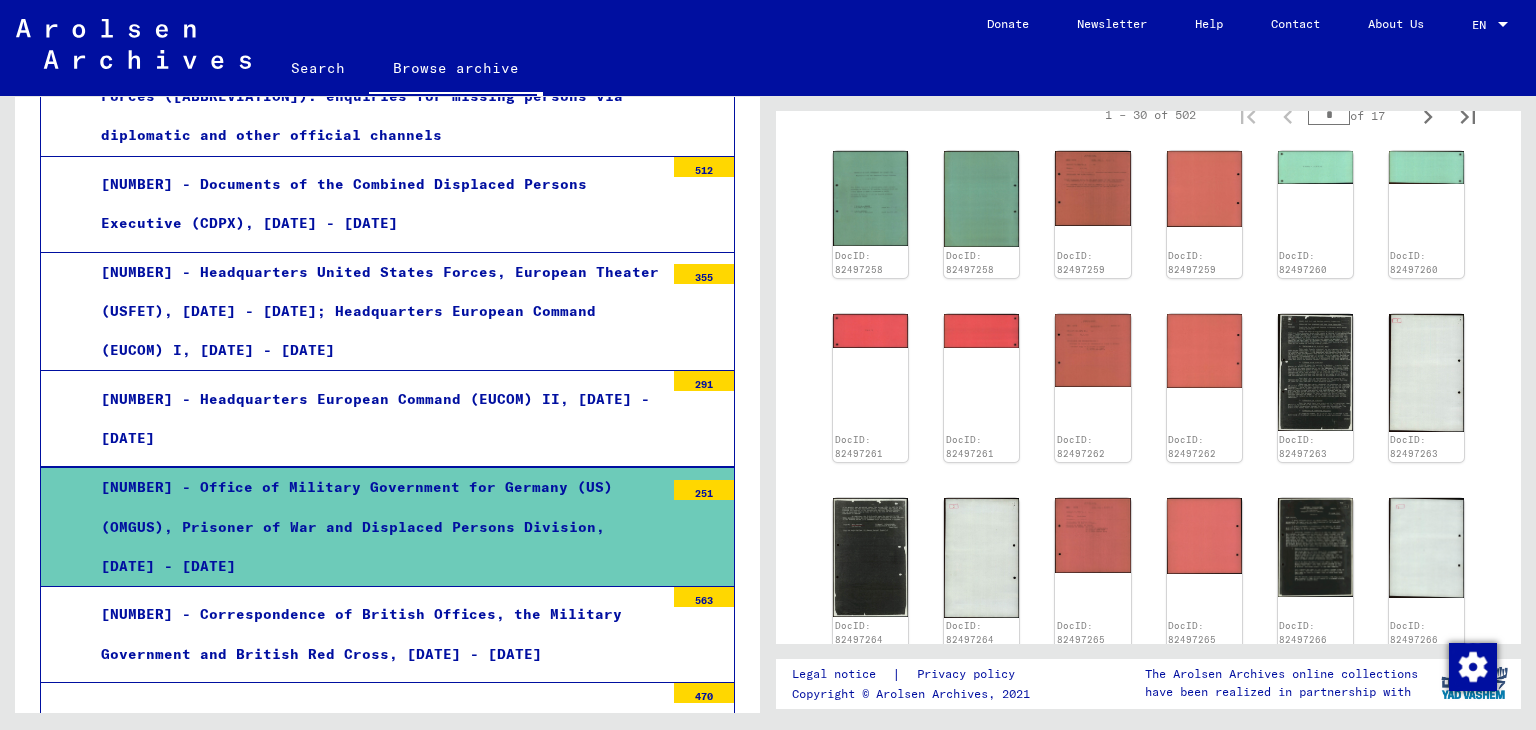scroll, scrollTop: 758, scrollLeft: 0, axis: vertical 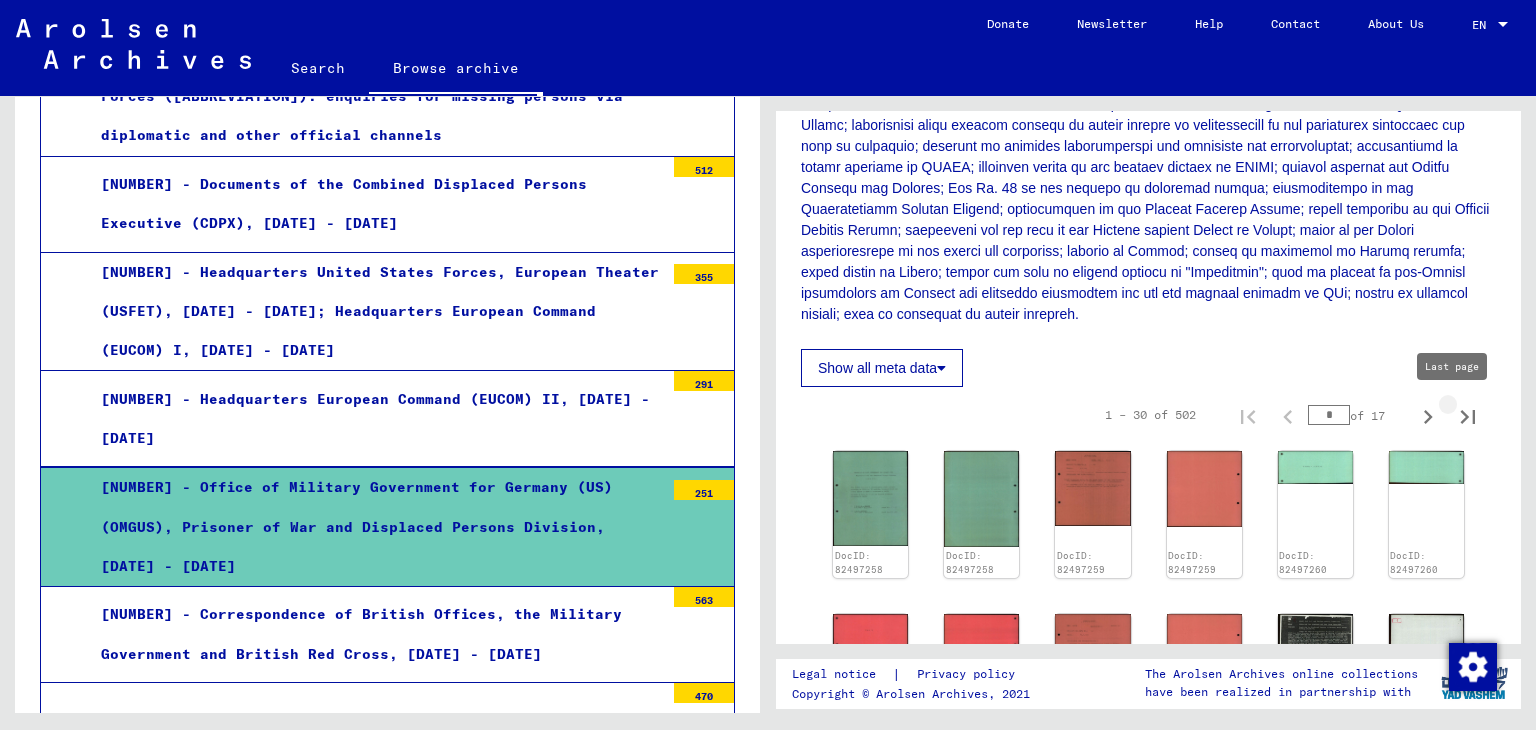 click 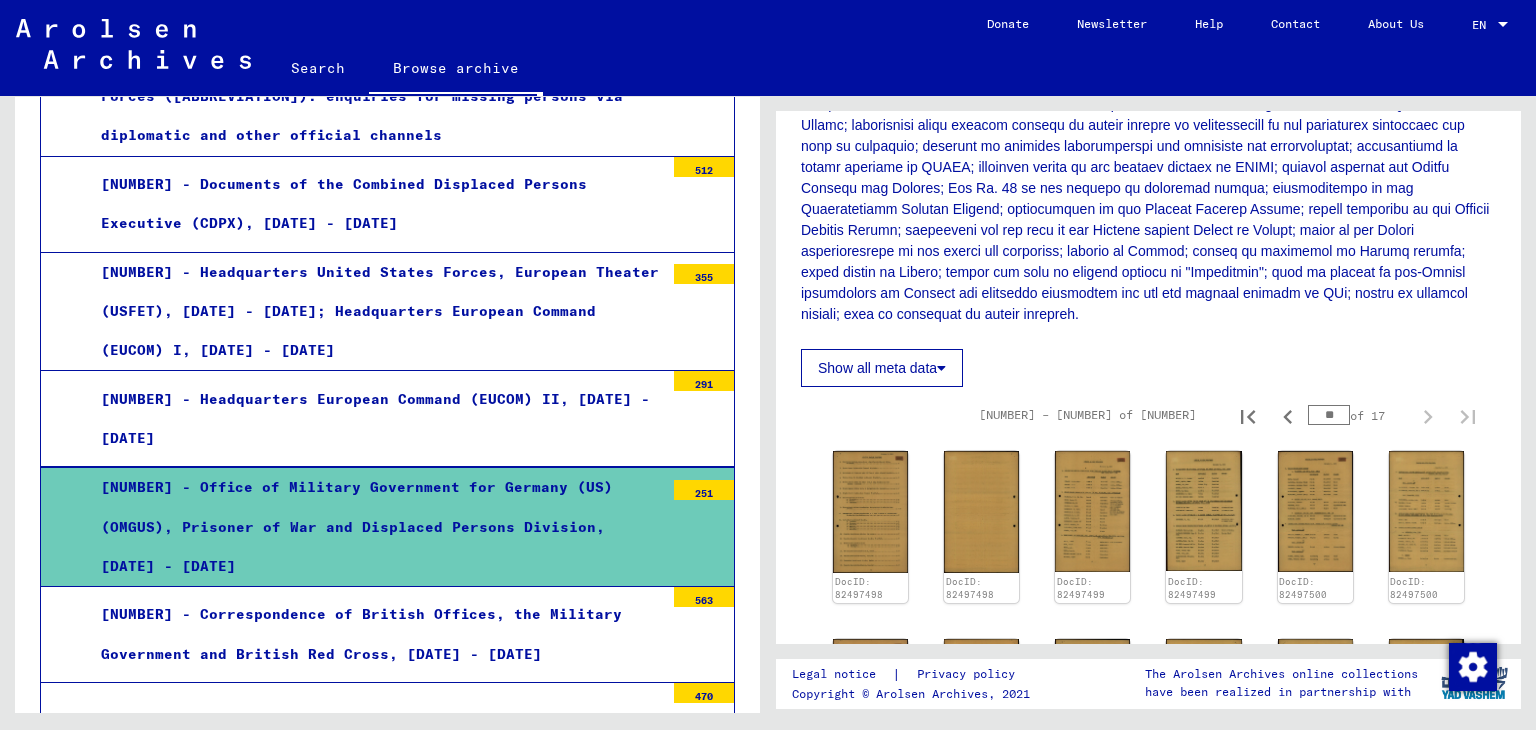 click on "[NUMBER] - Correspondence of British Offices, the Military Government and British Red      Cross, [DATE] - [DATE]" at bounding box center (375, 634) 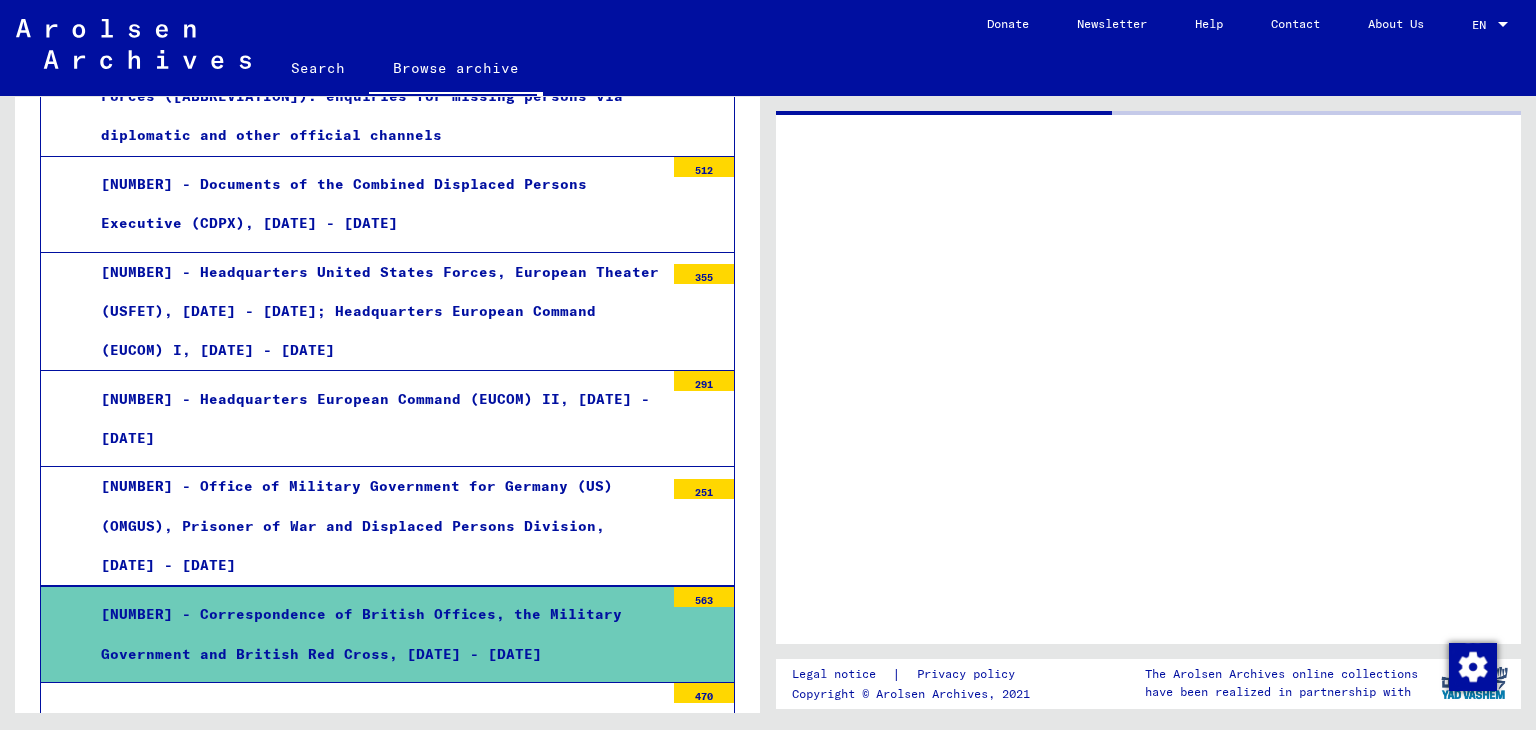 scroll, scrollTop: 0, scrollLeft: 0, axis: both 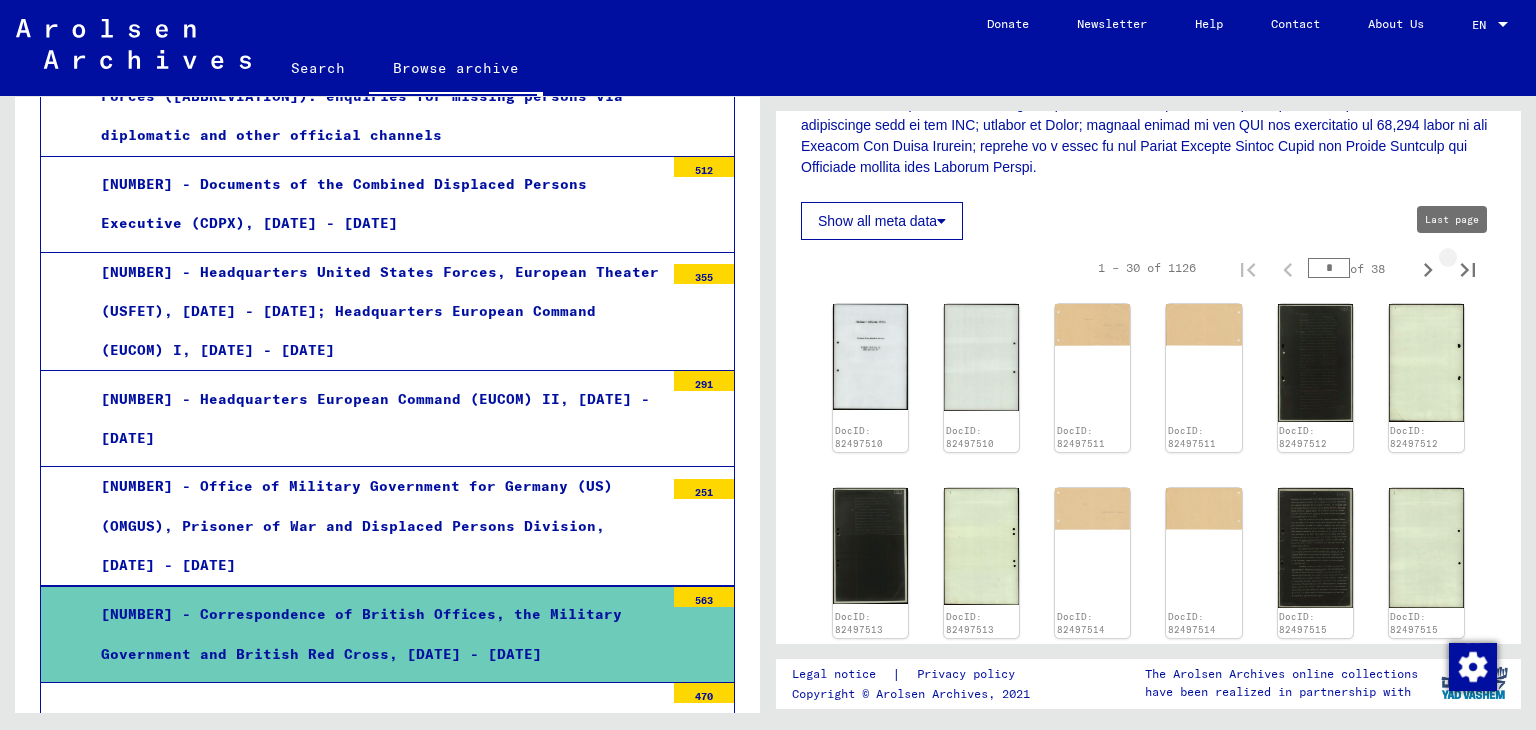click 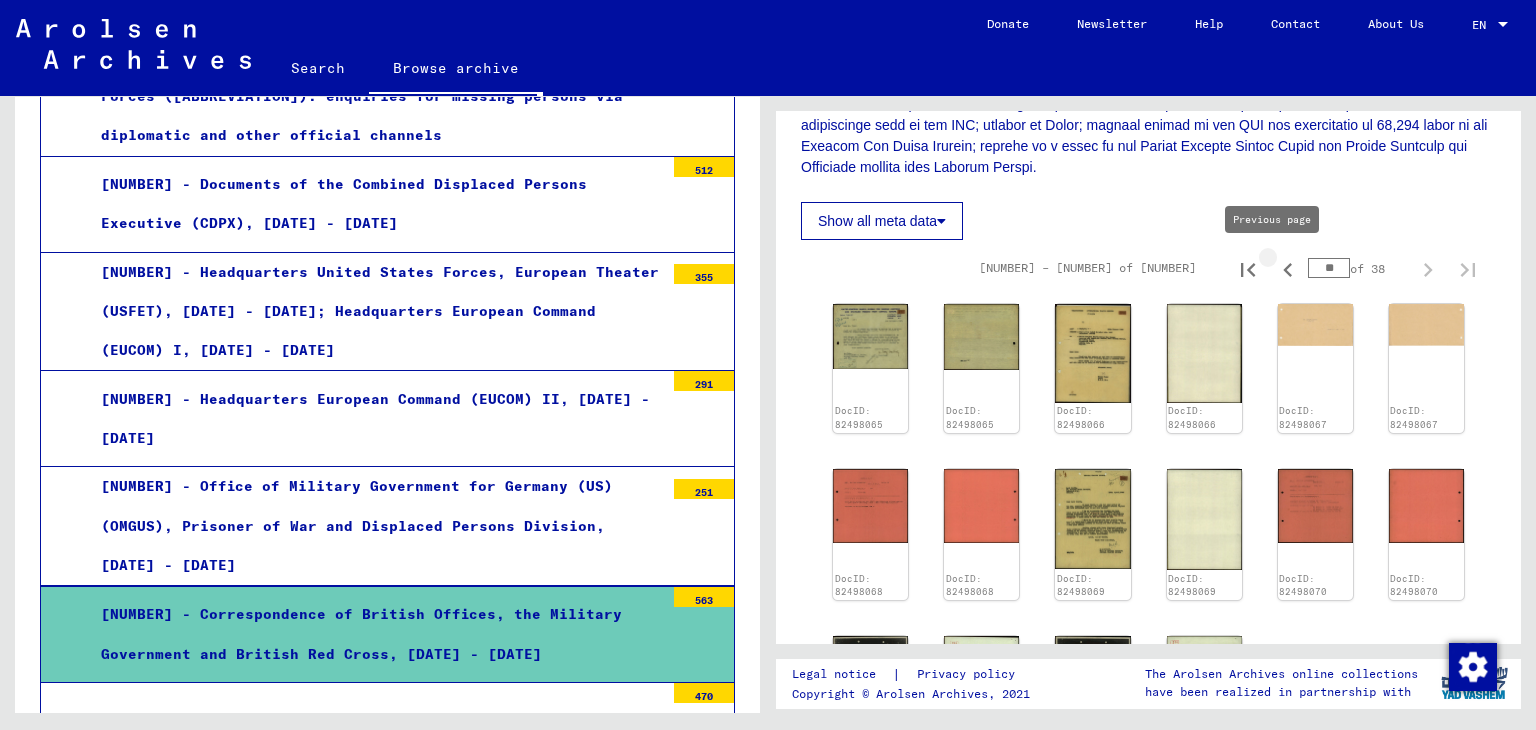 click 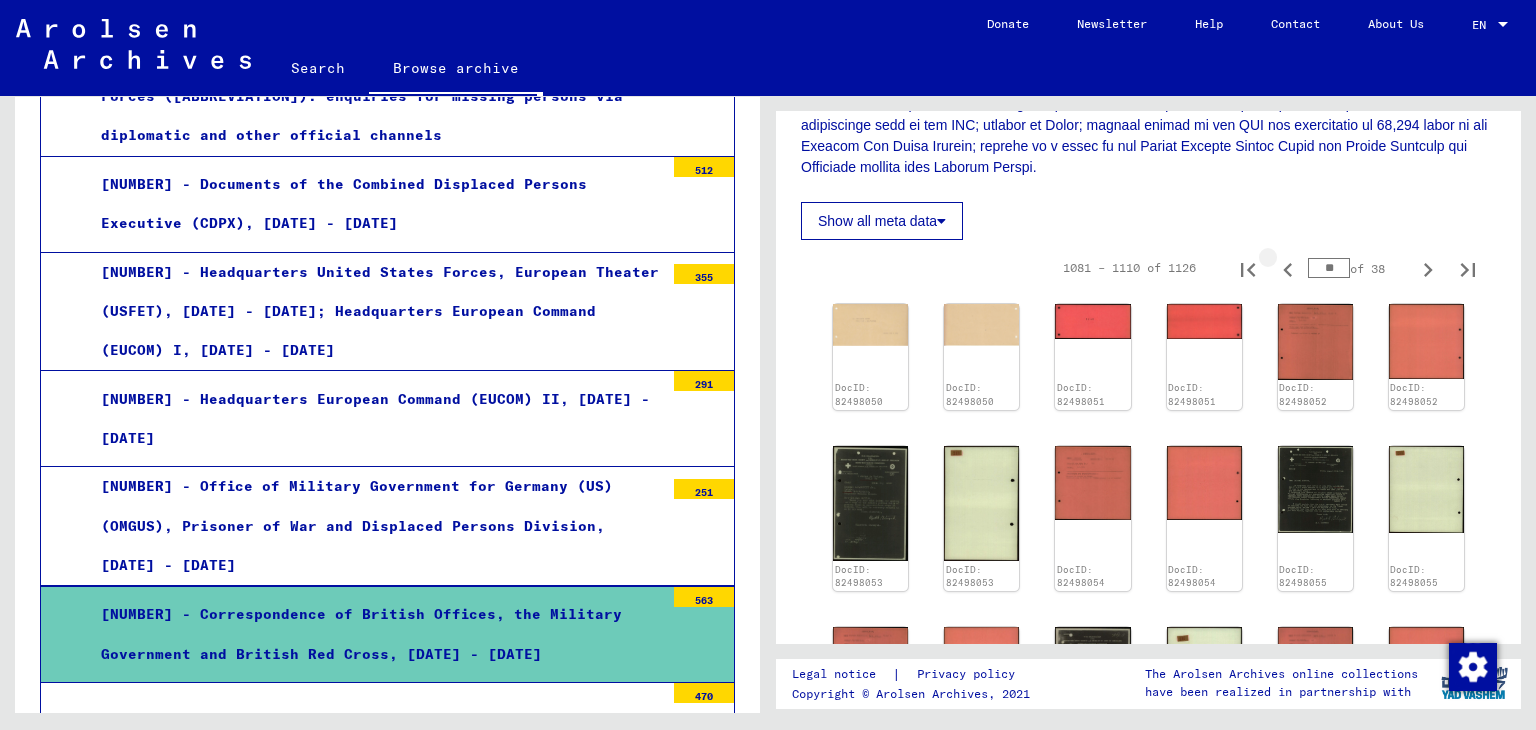 click 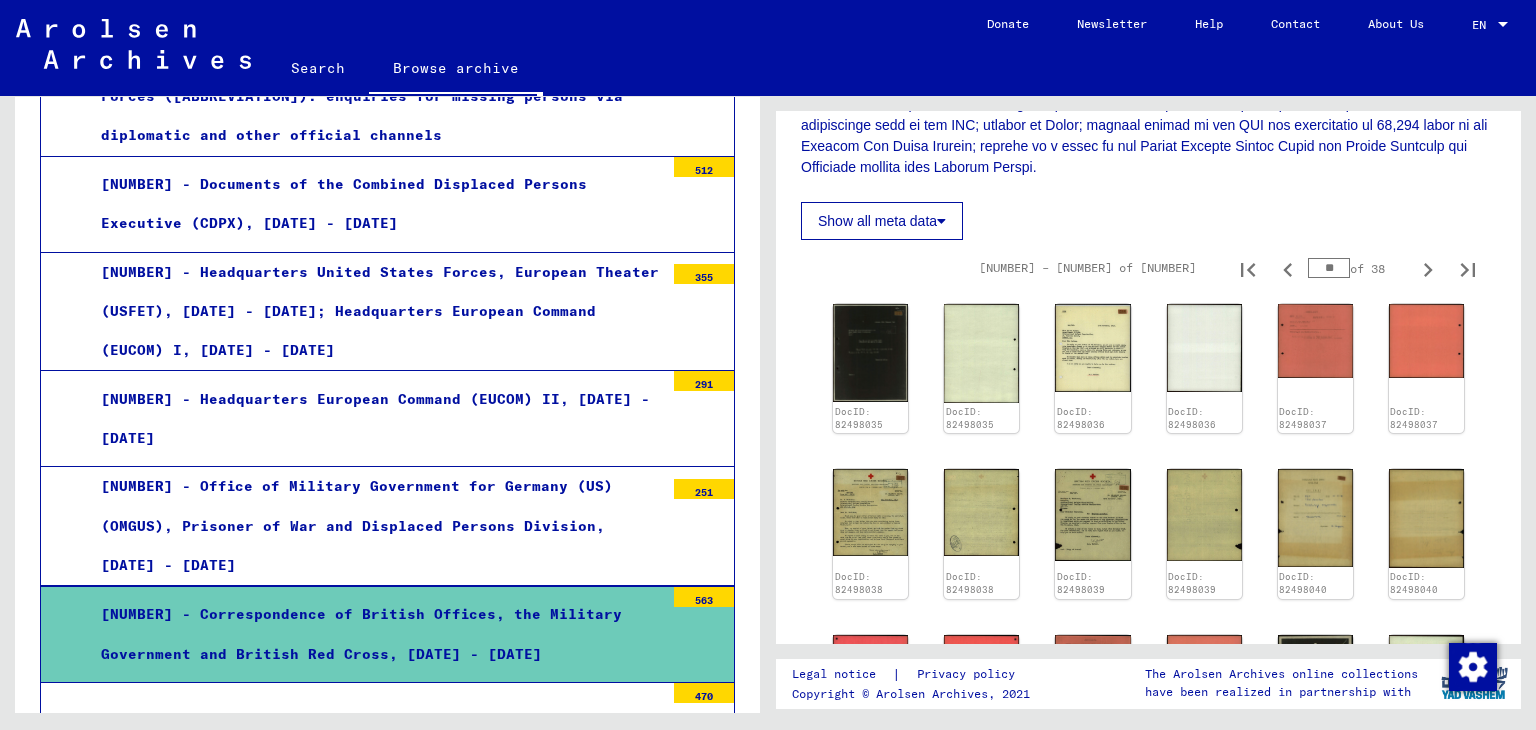 click 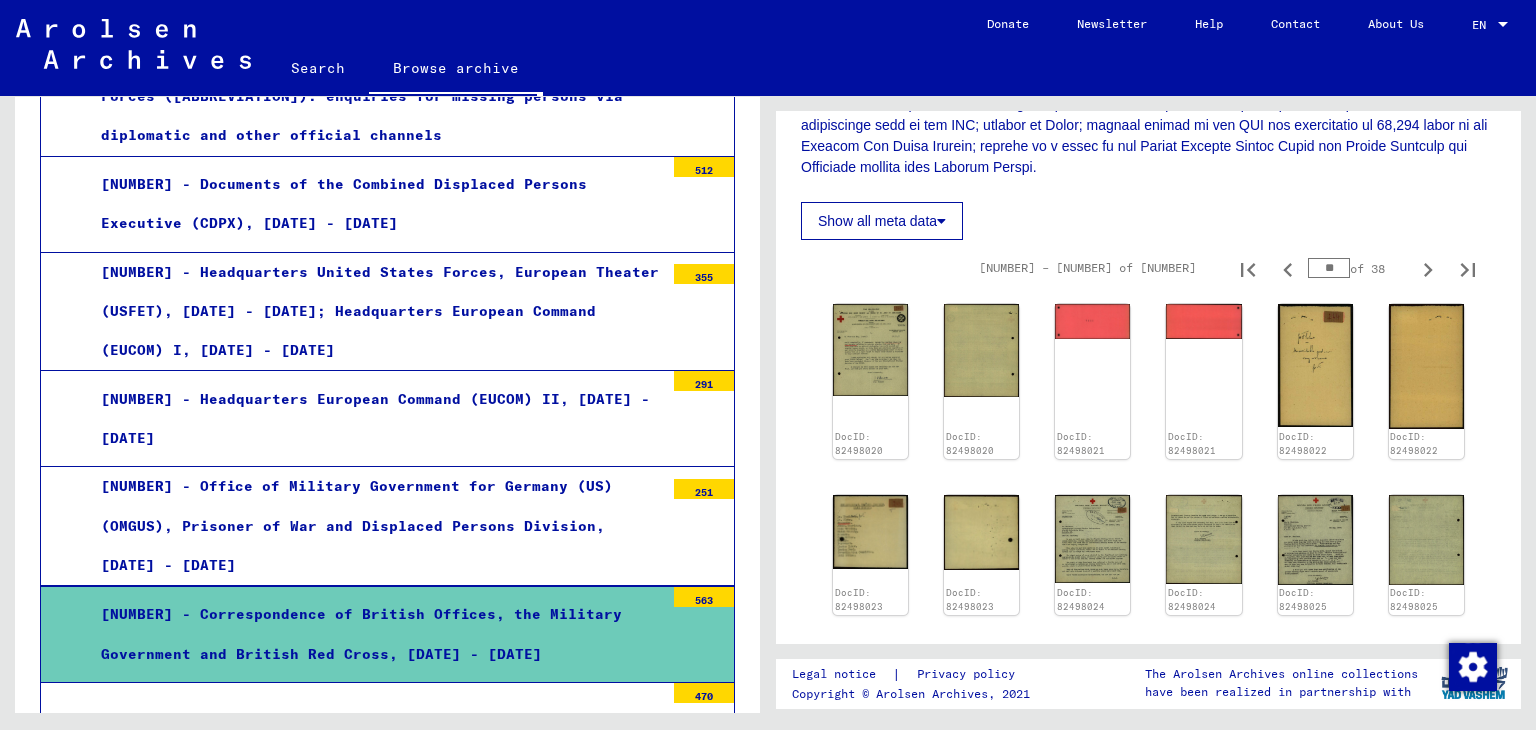 click 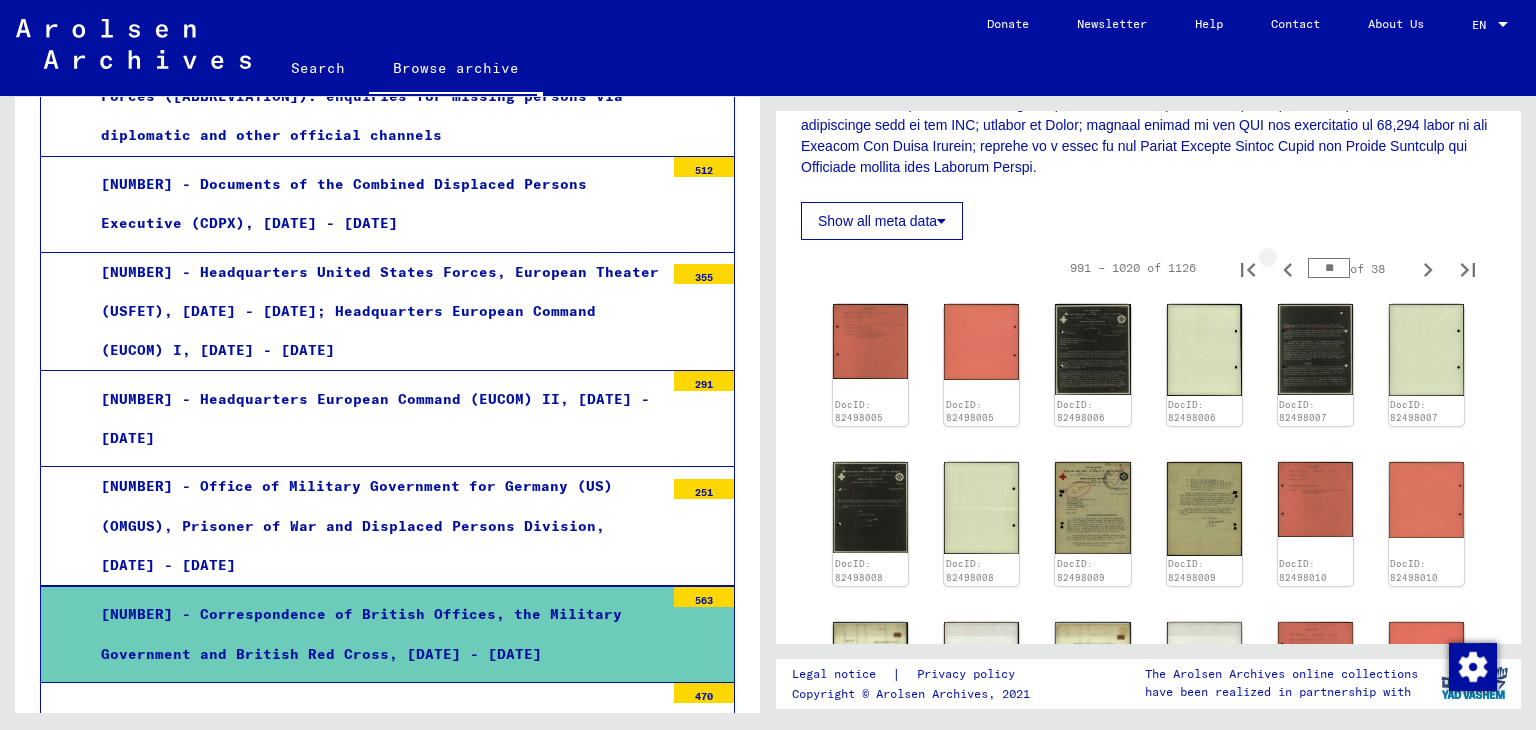 type on "**" 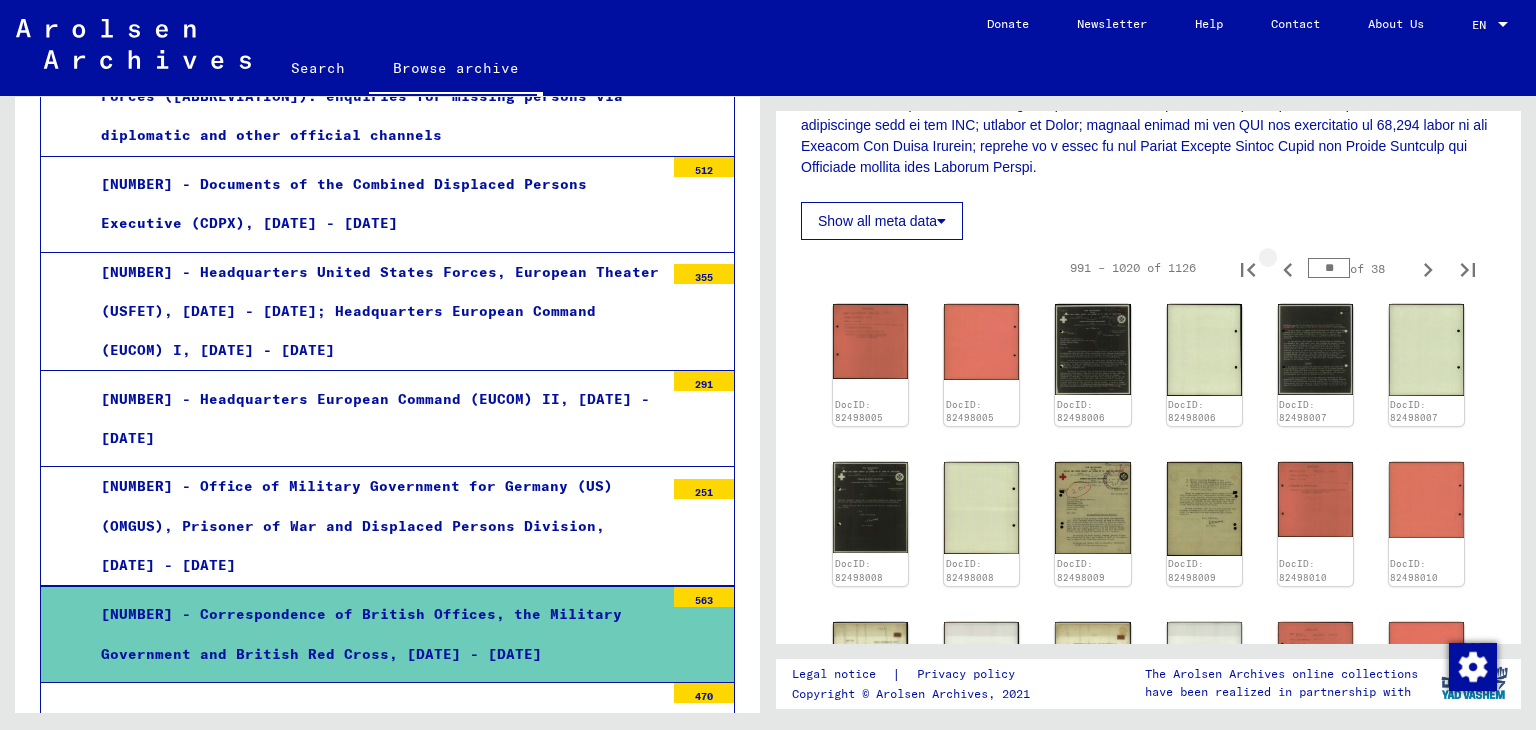 click 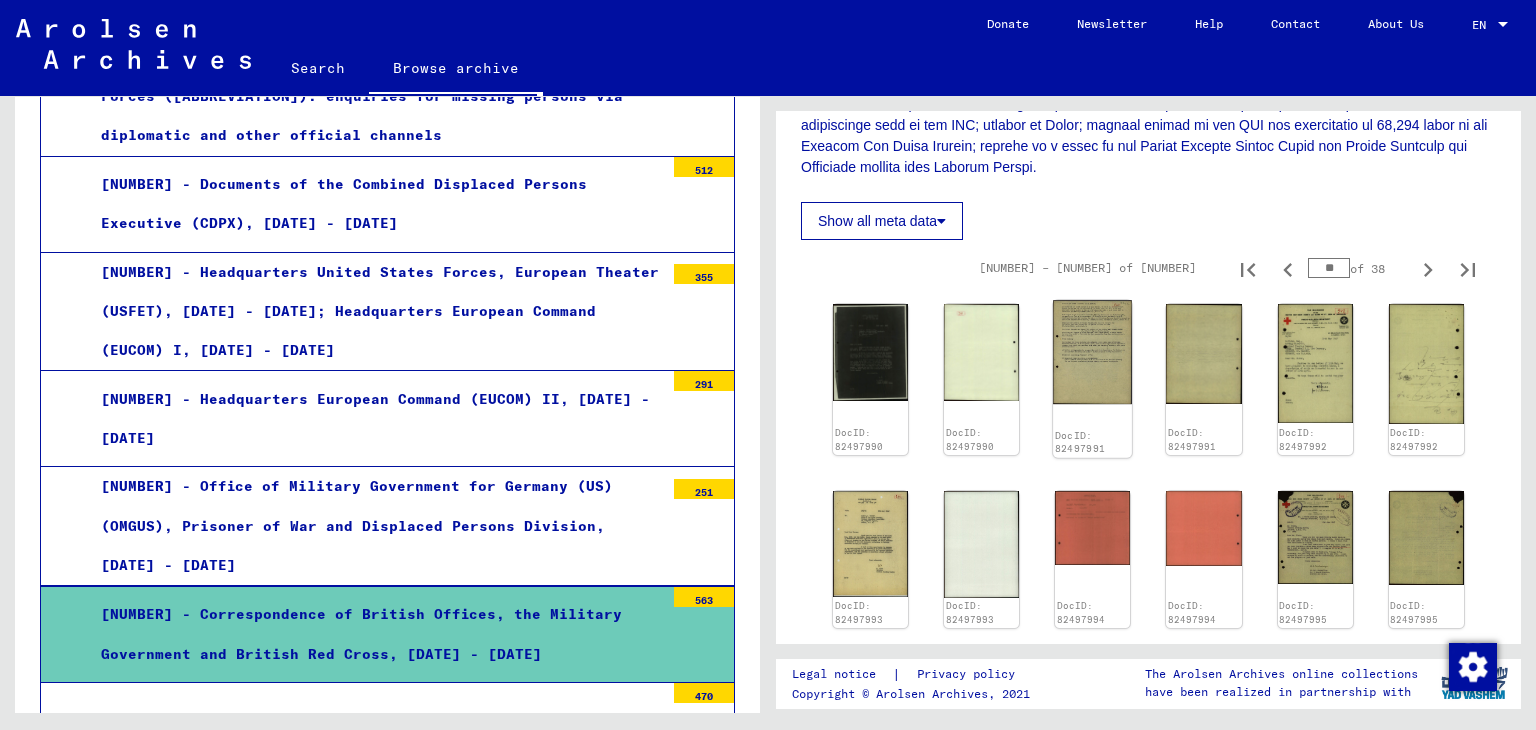 click 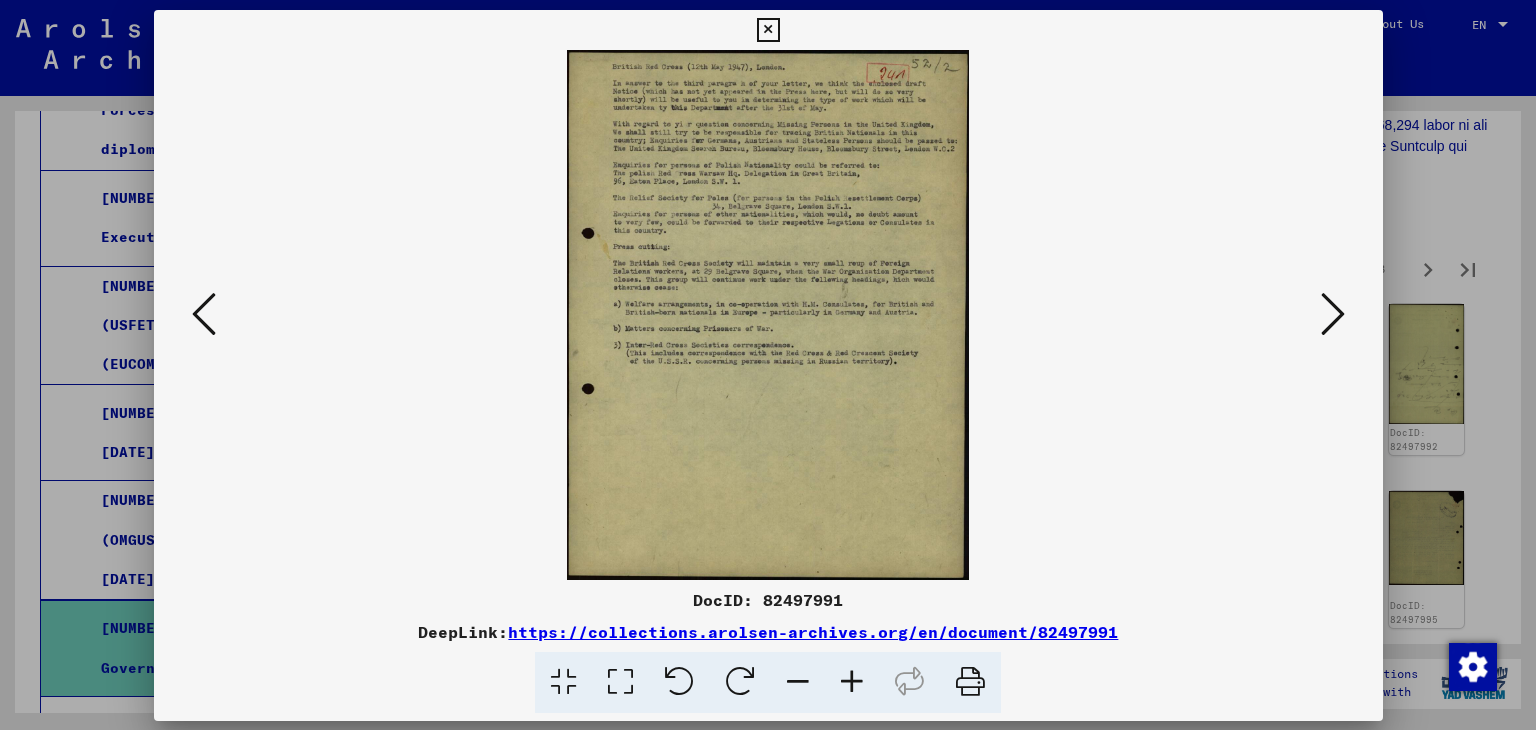 click at bounding box center (768, 315) 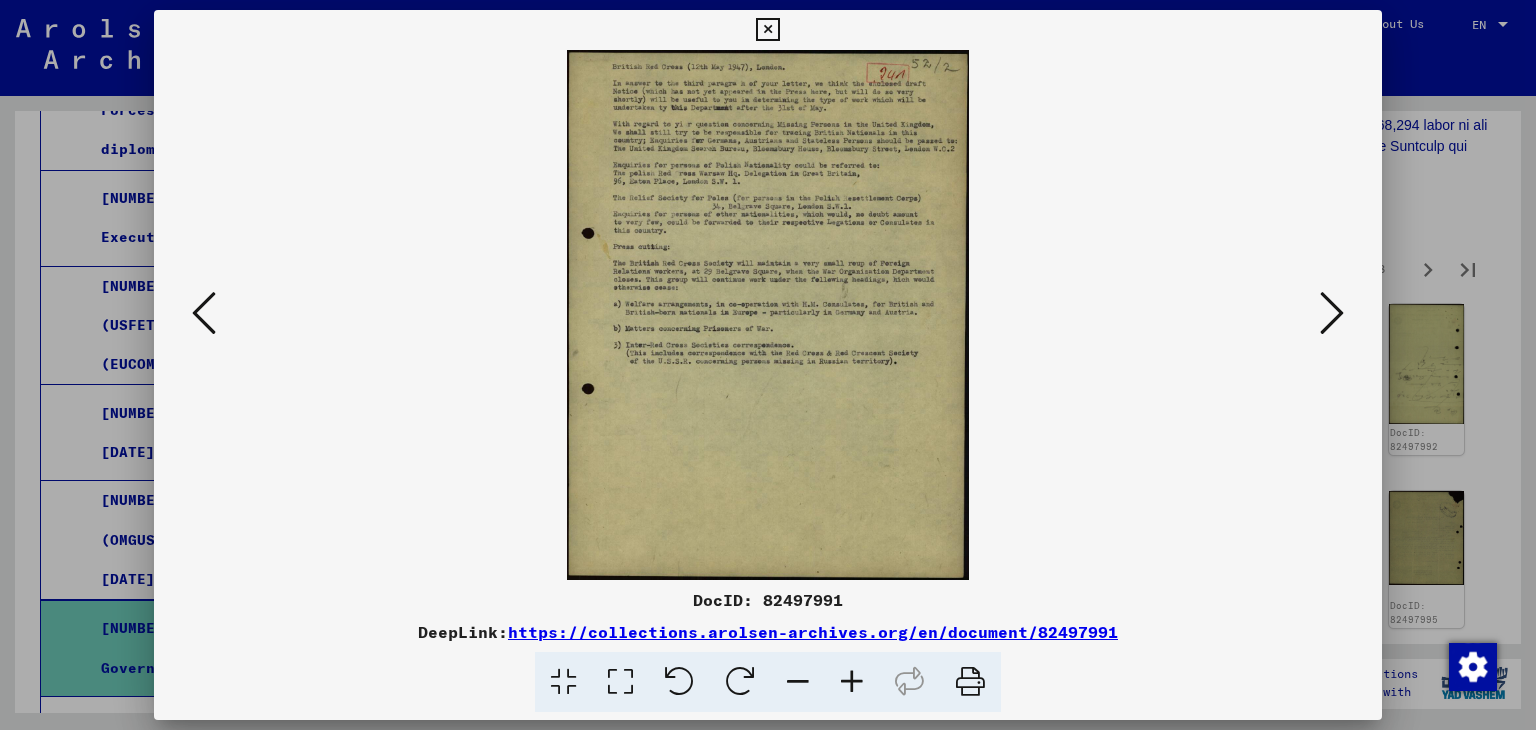 click at bounding box center [1332, 313] 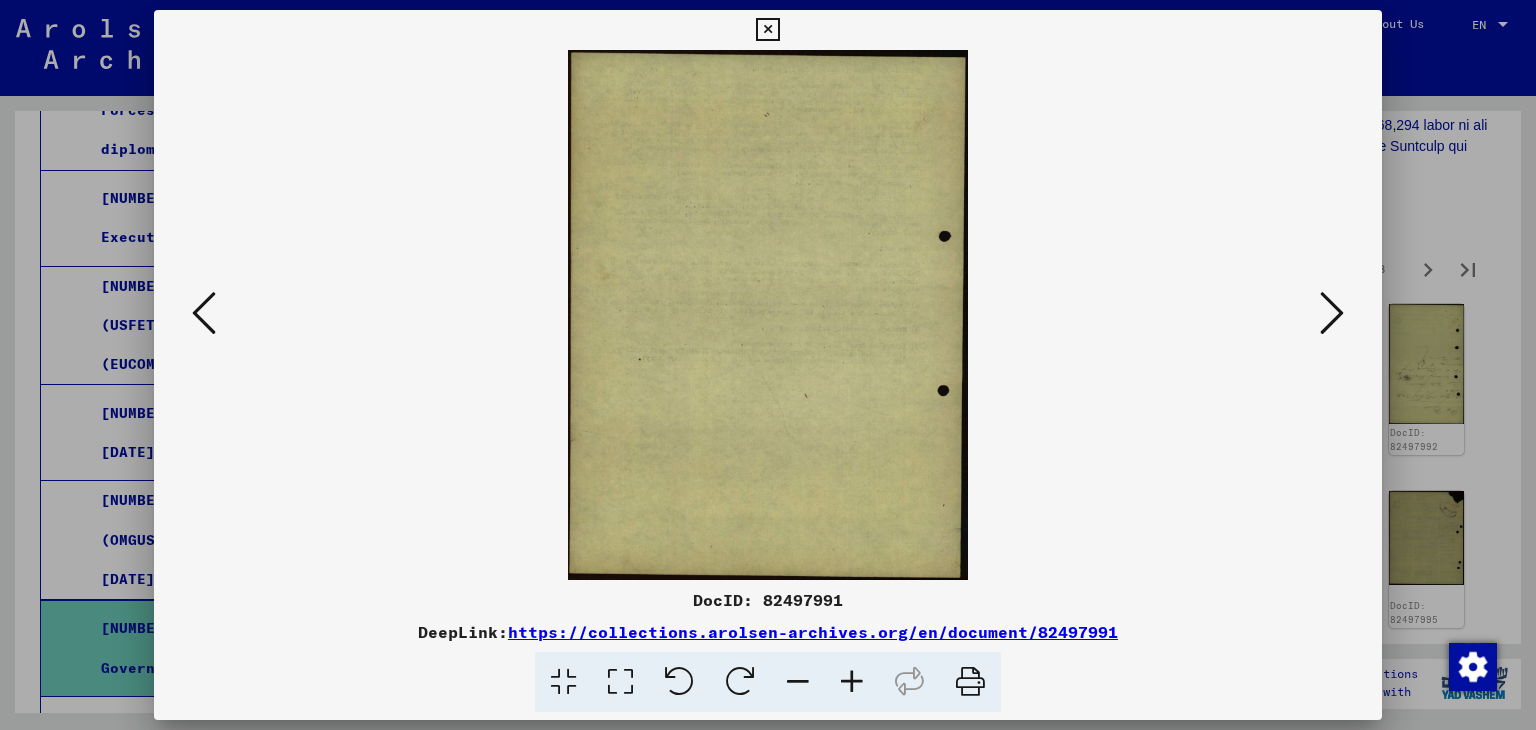 click at bounding box center [1332, 313] 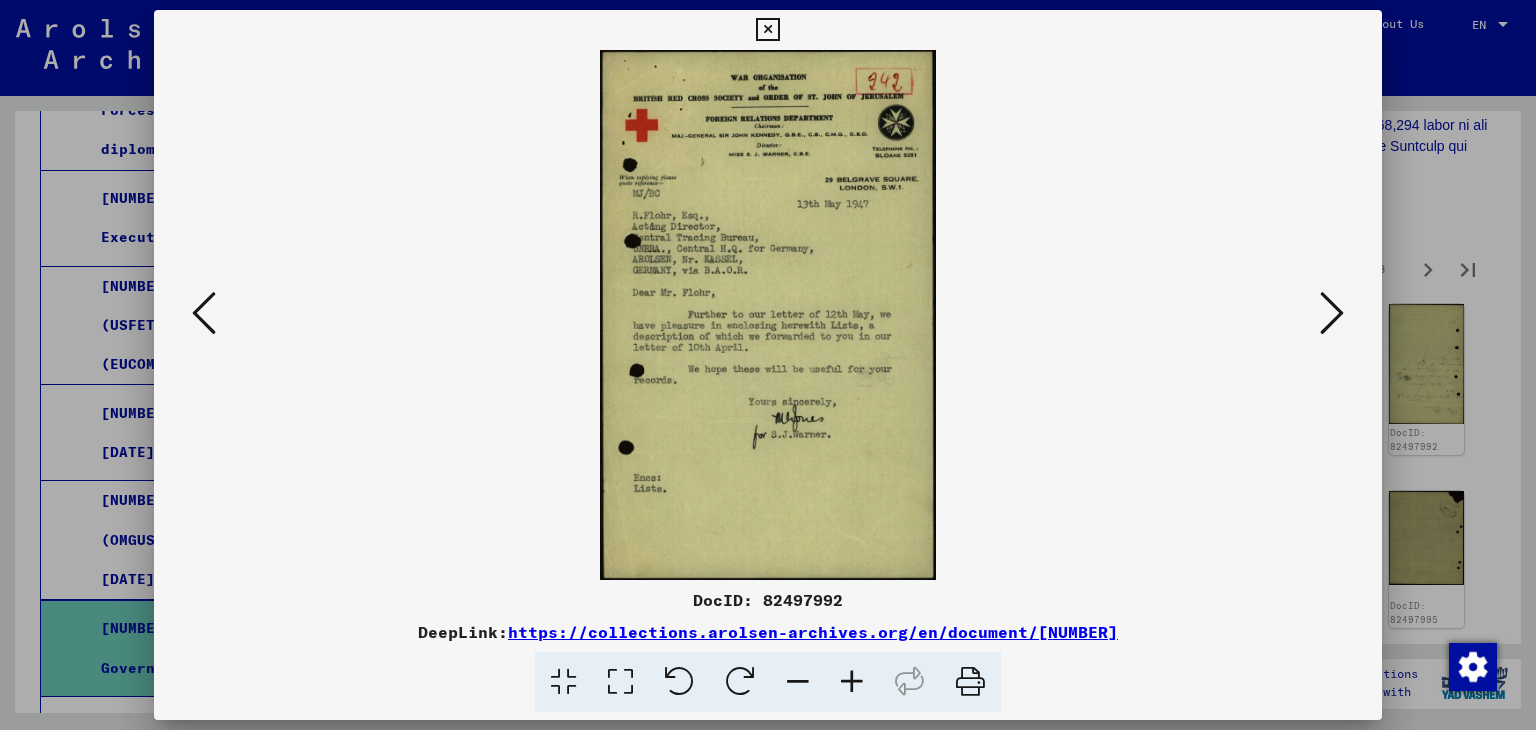 click at bounding box center (1332, 313) 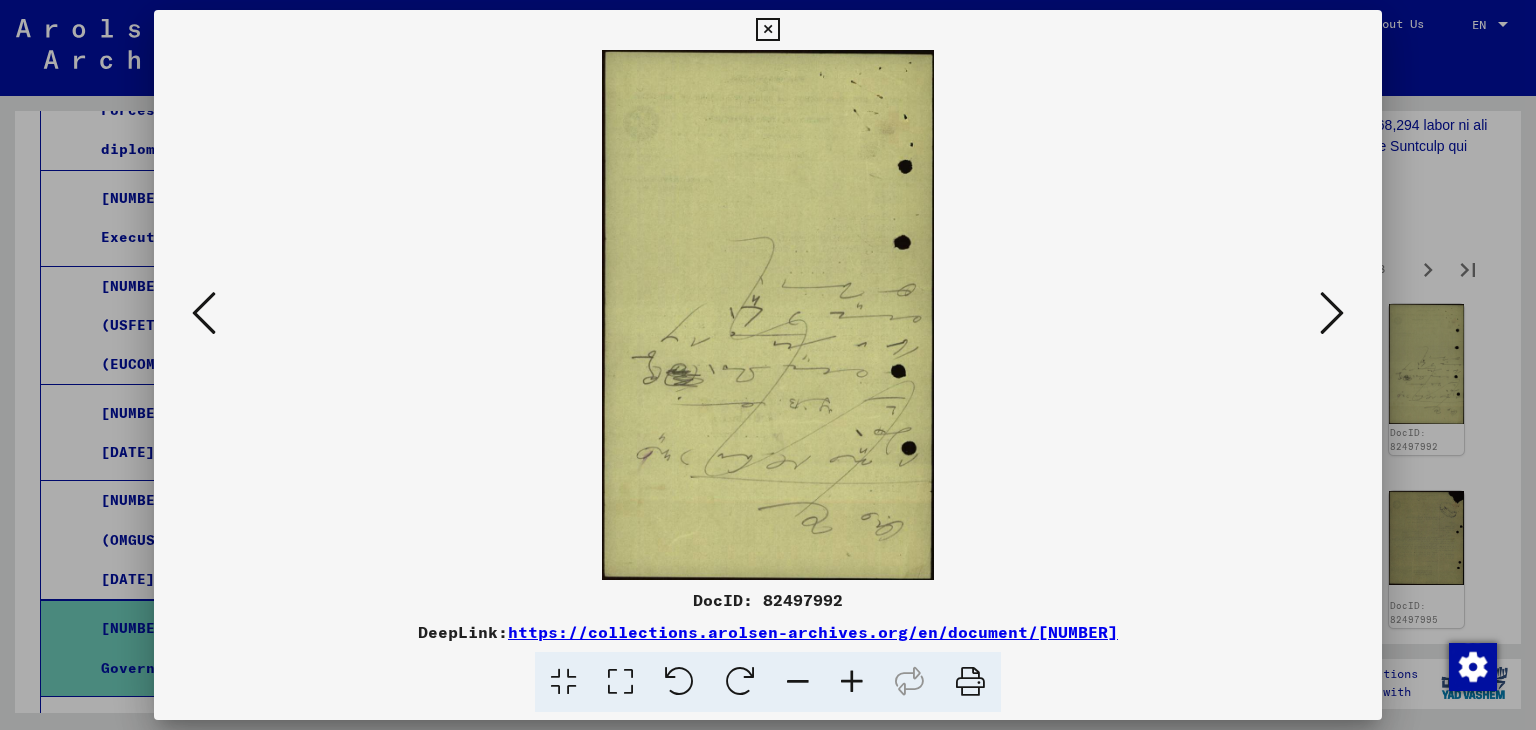 click at bounding box center [204, 313] 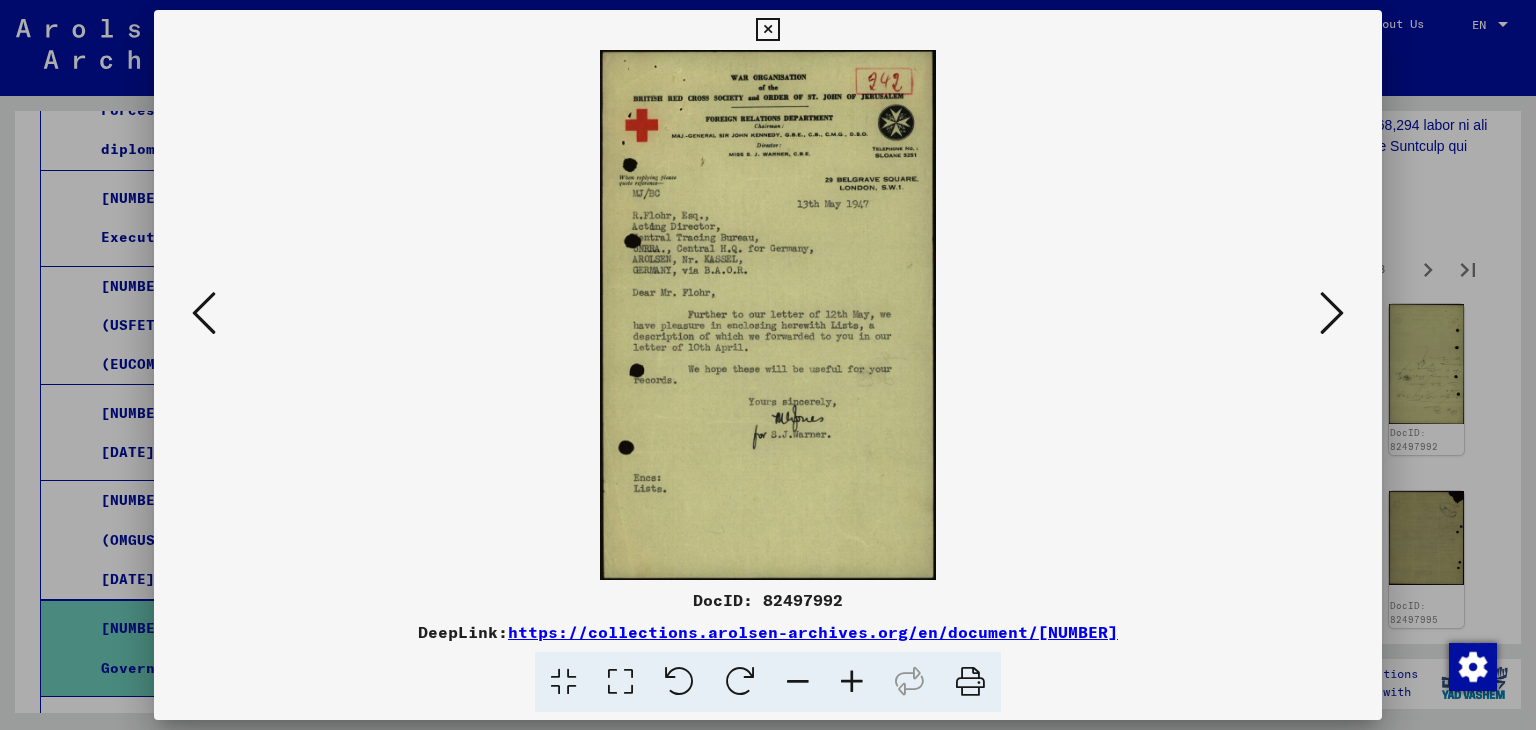 click at bounding box center (1332, 313) 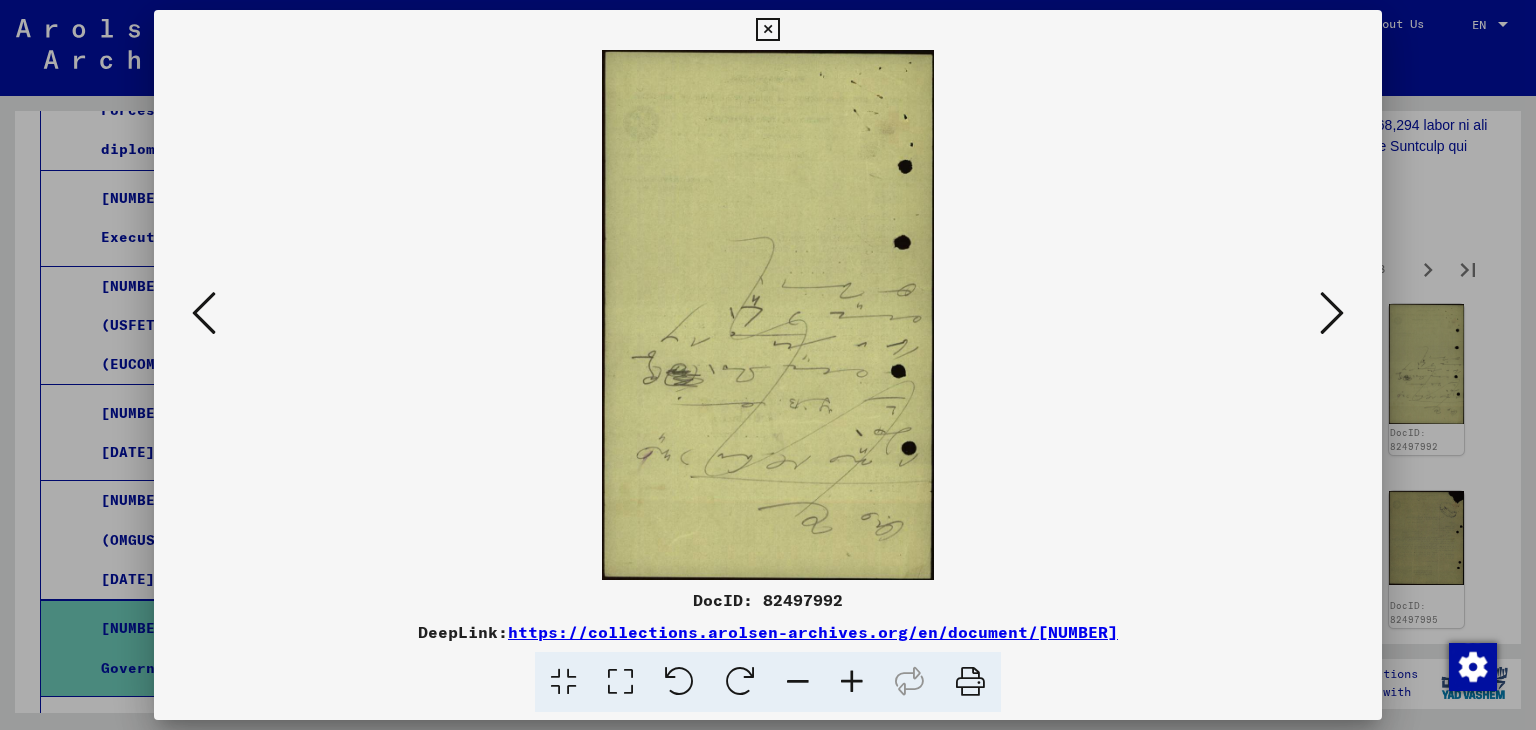 click at bounding box center (1332, 313) 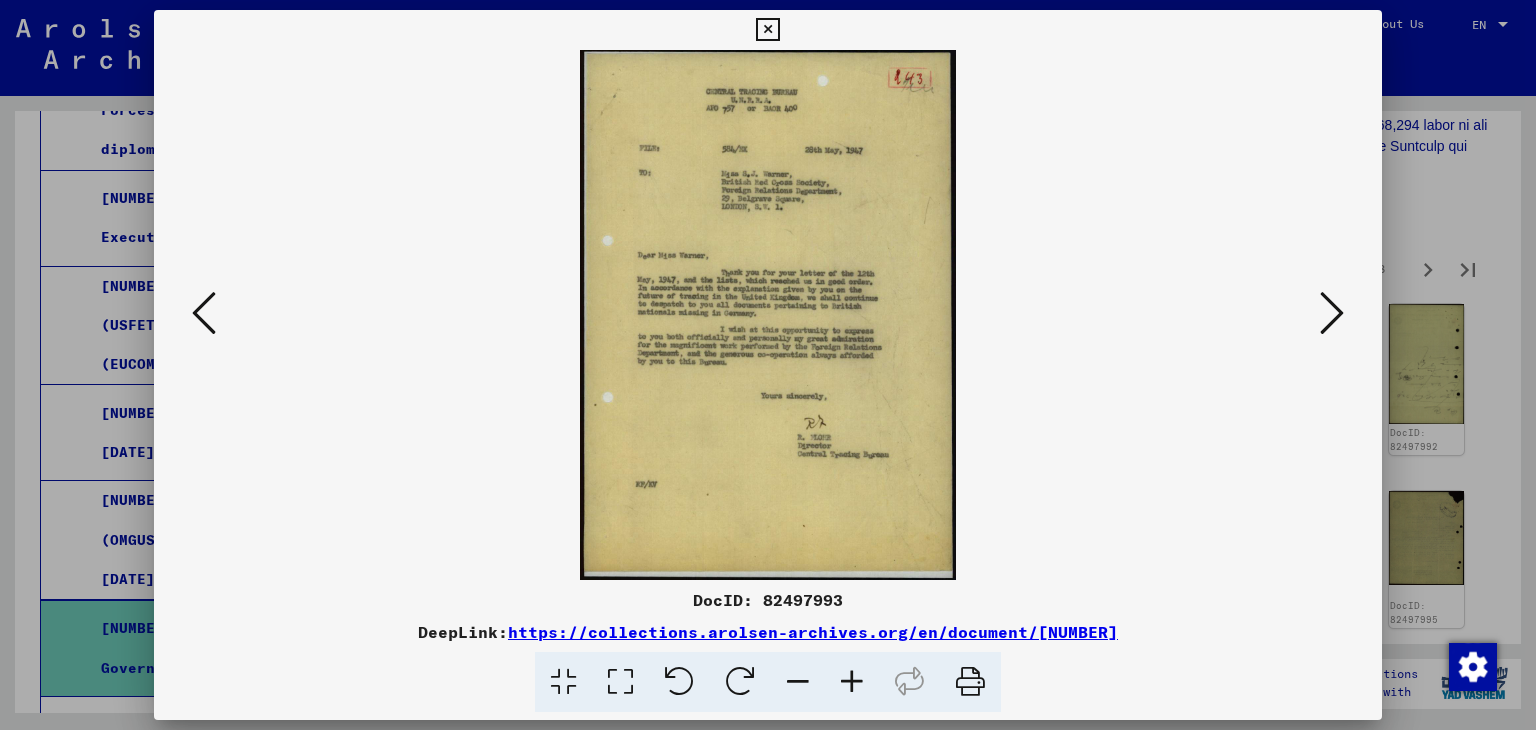 click at bounding box center (767, 30) 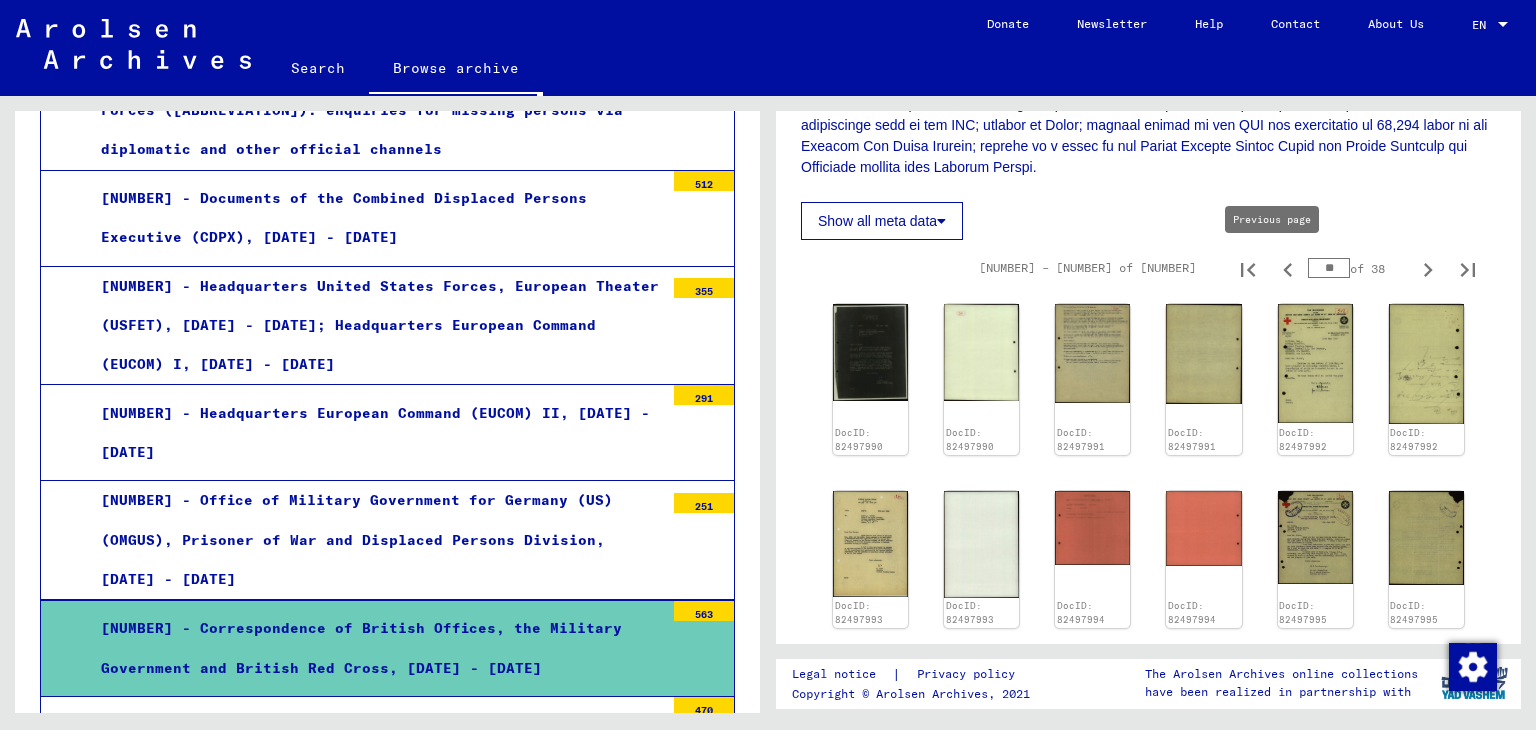 click 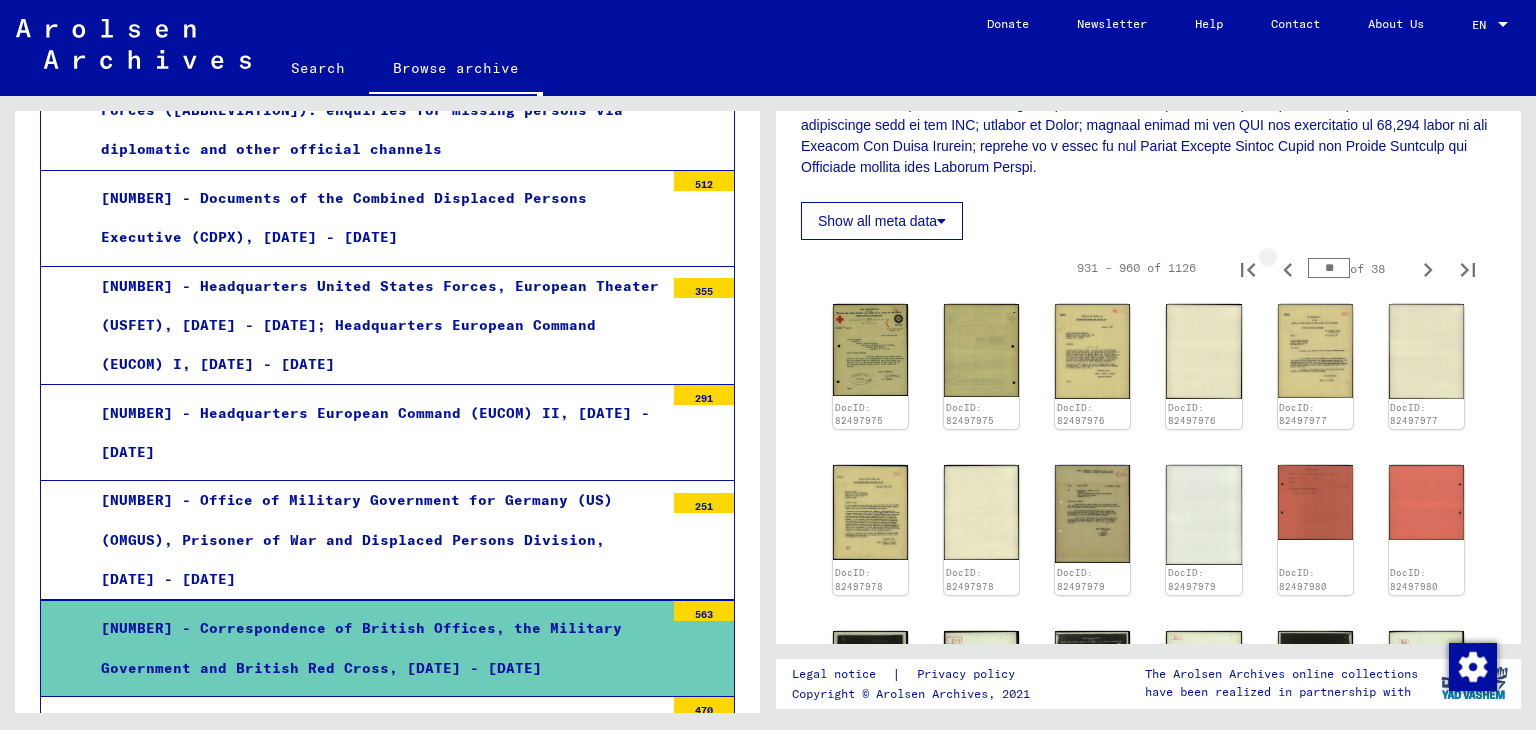 click 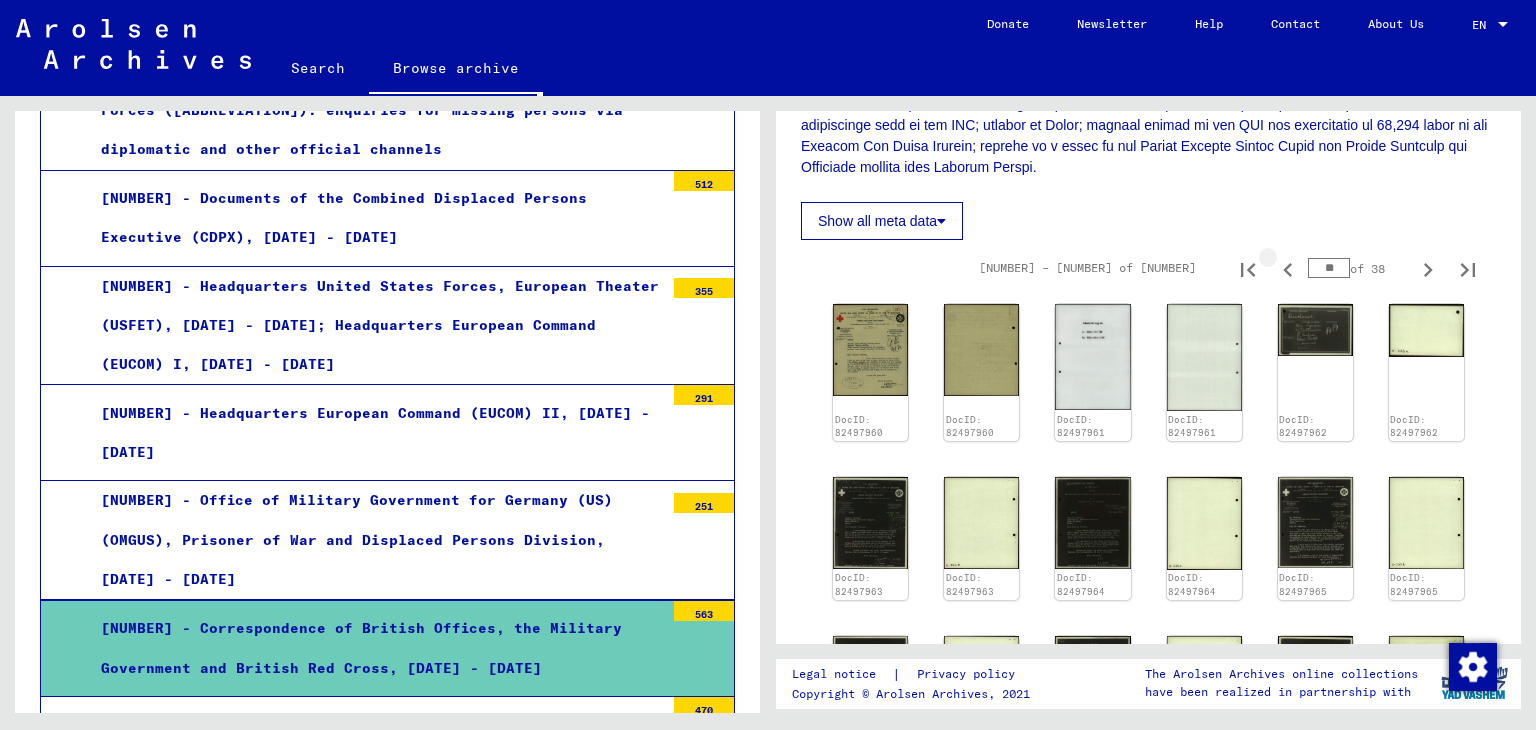 click 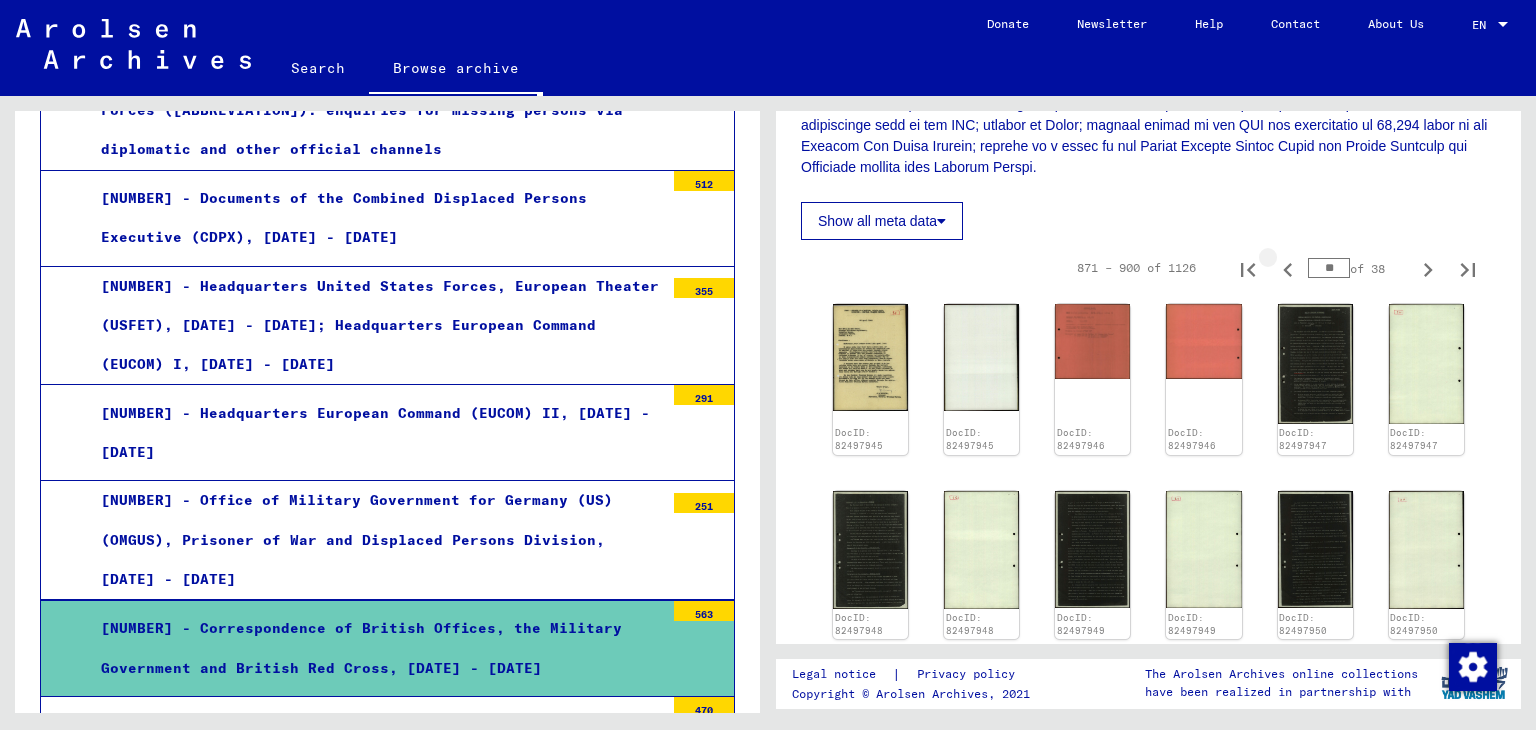 click 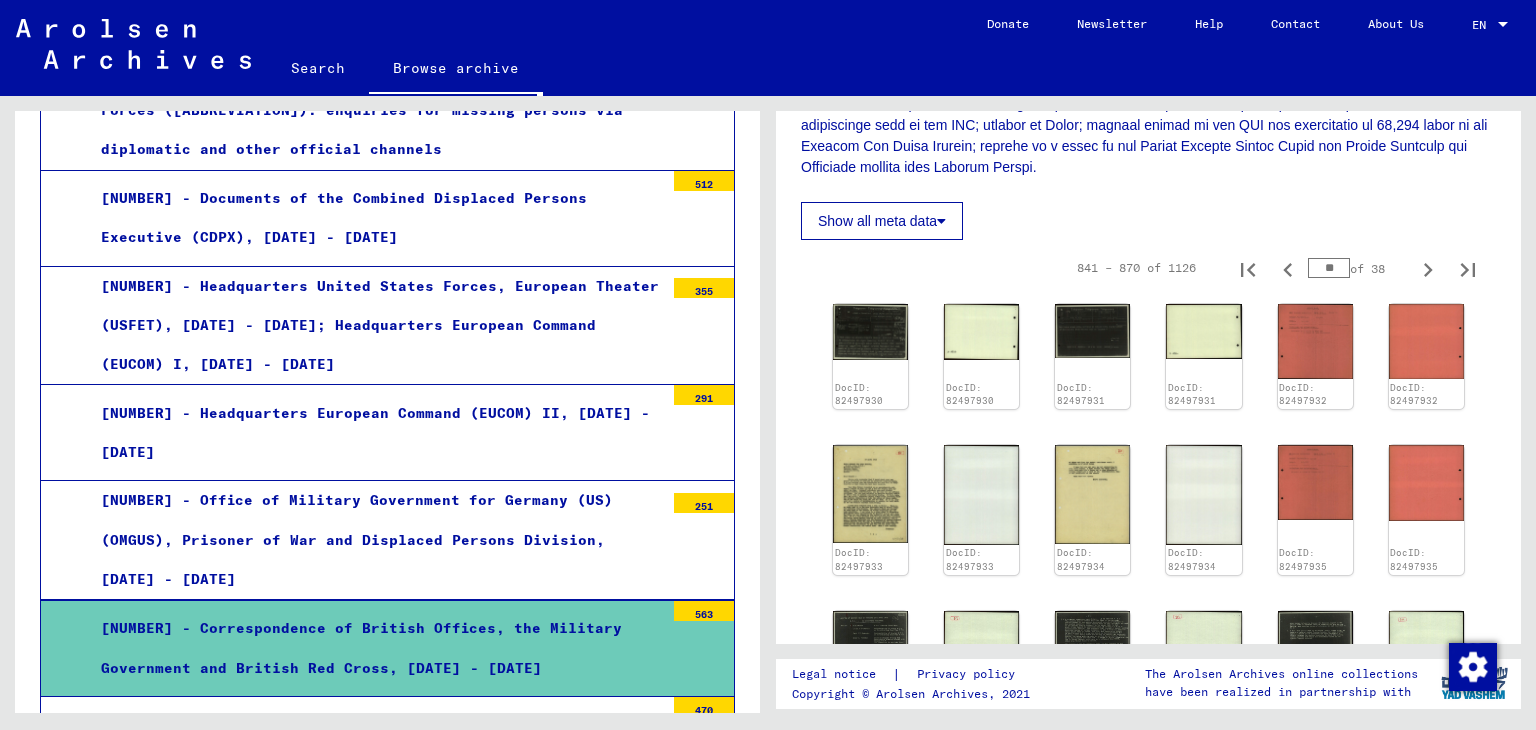 click 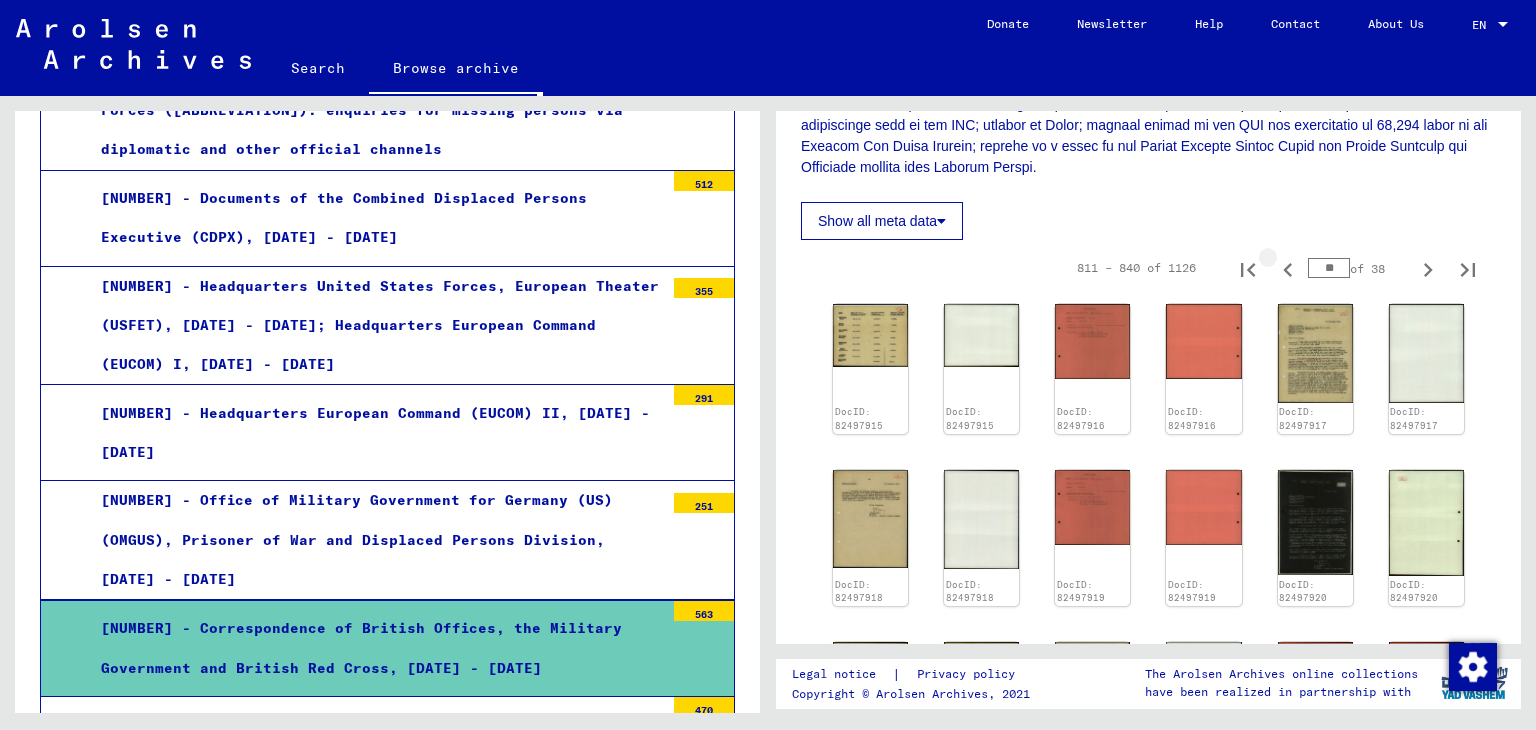 click 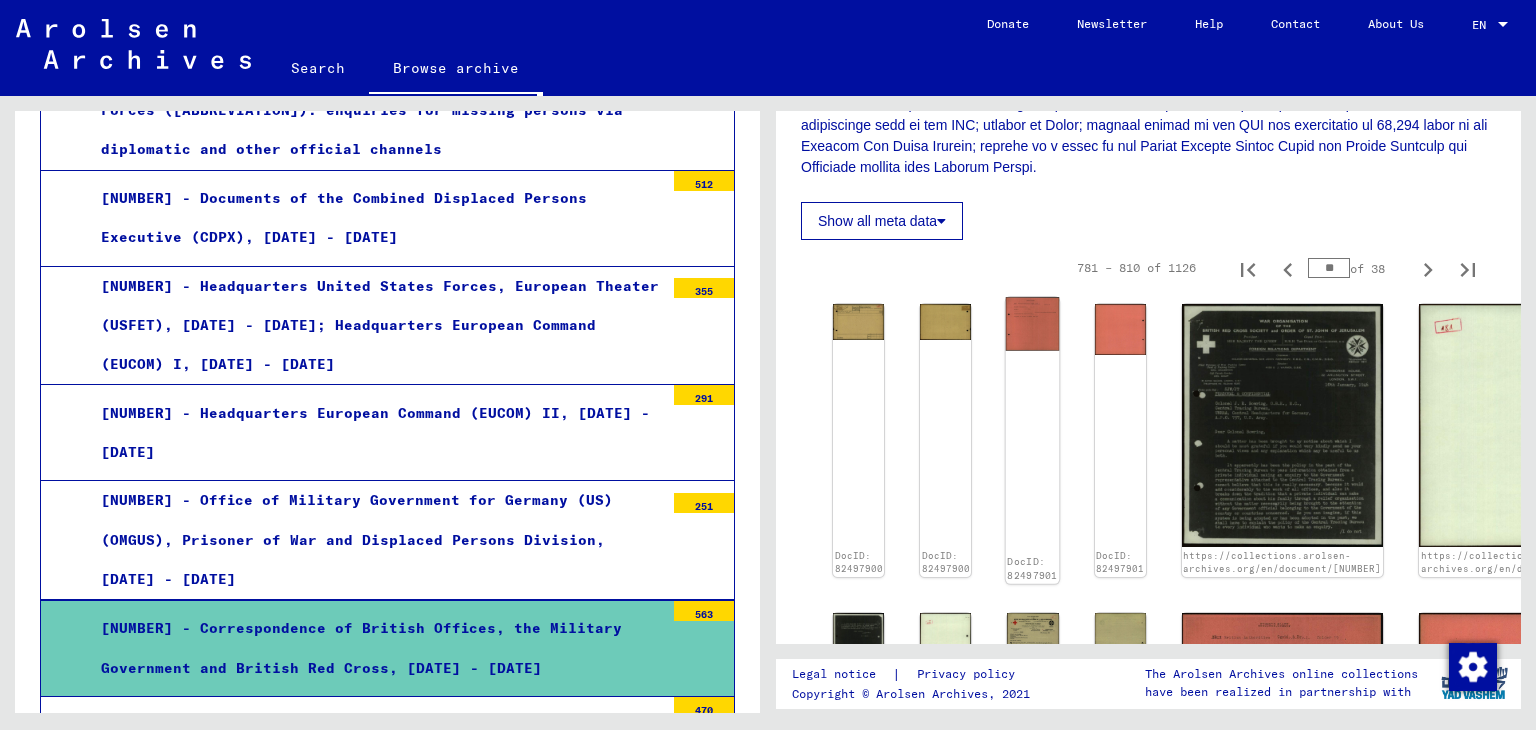 click 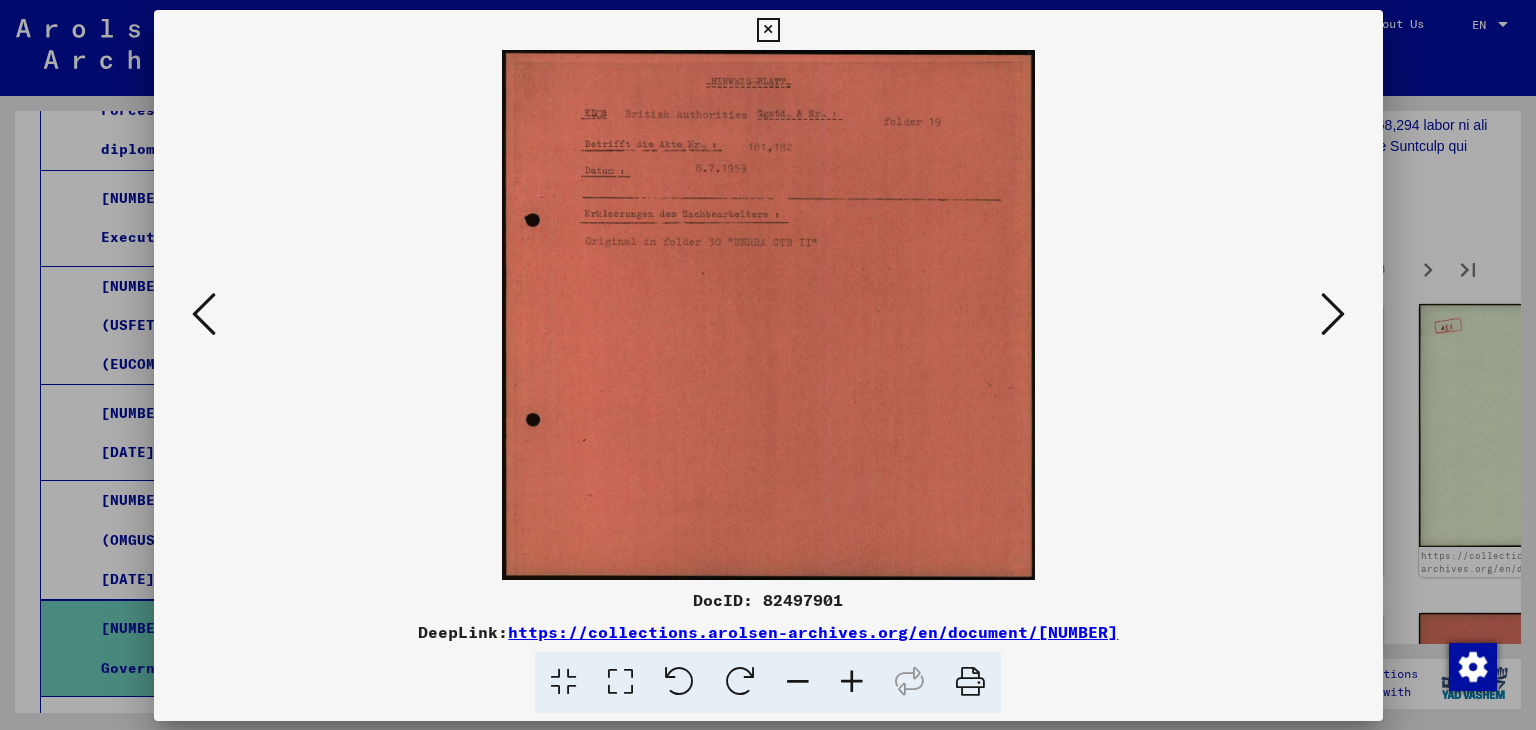 click at bounding box center [768, 315] 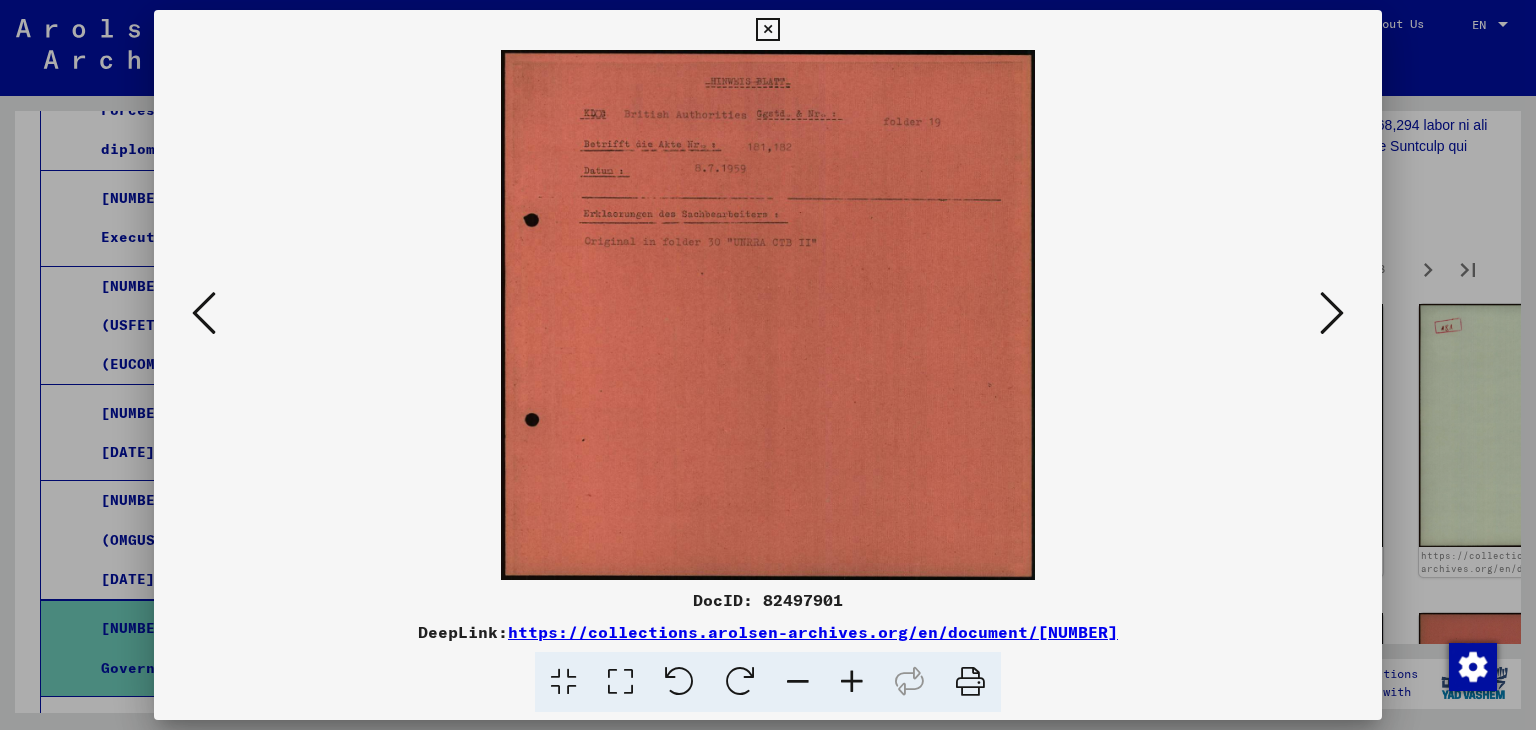 click at bounding box center (1332, 313) 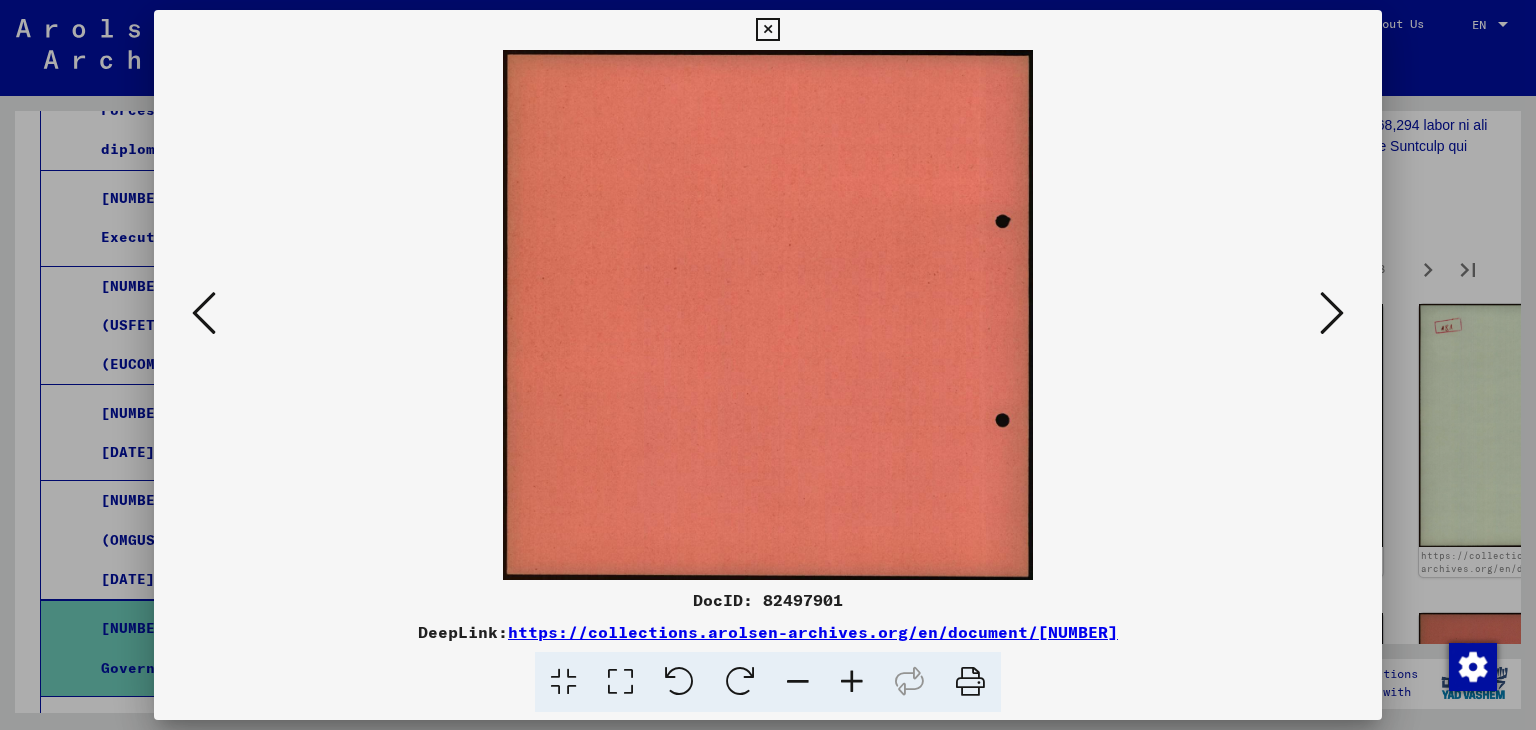 click at bounding box center [1332, 313] 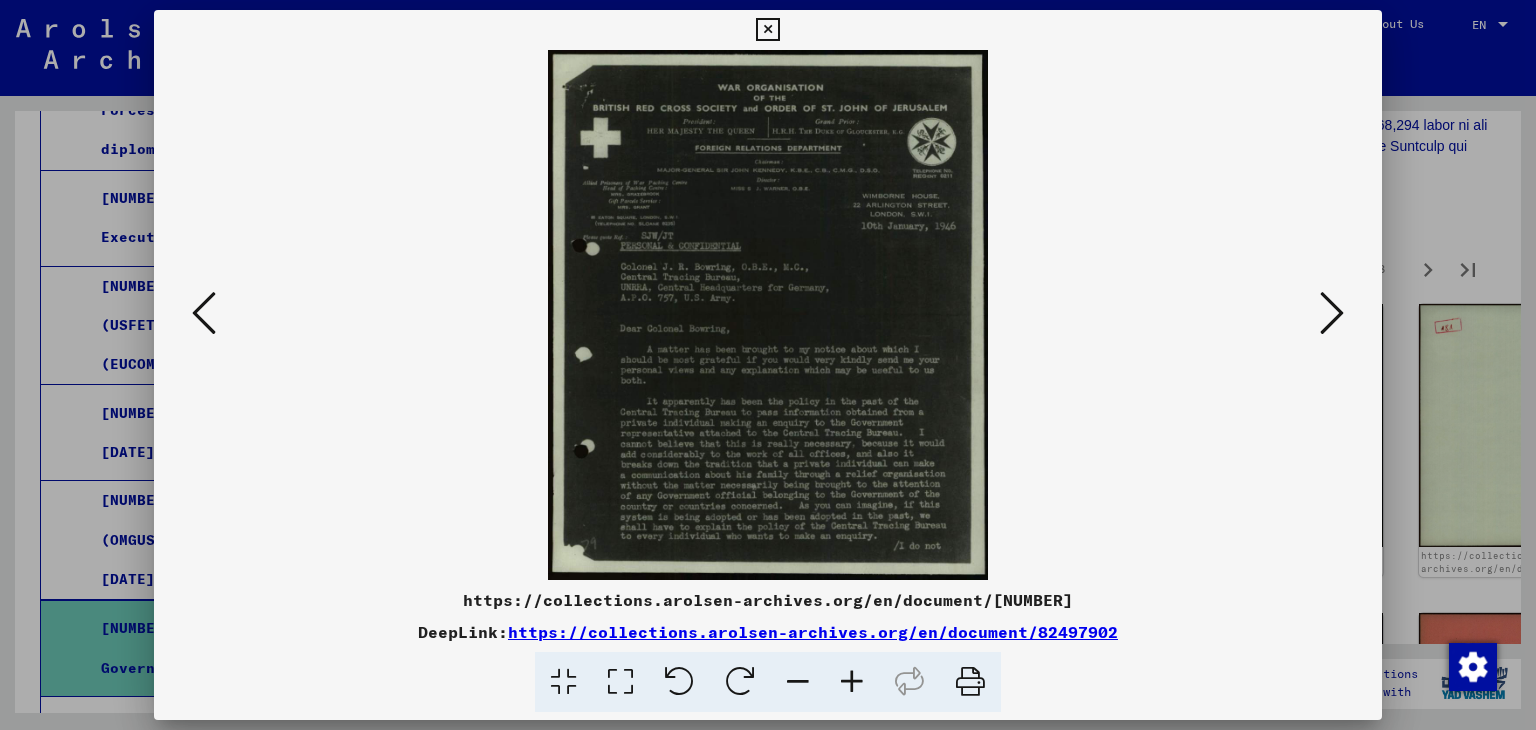 click at bounding box center [1332, 313] 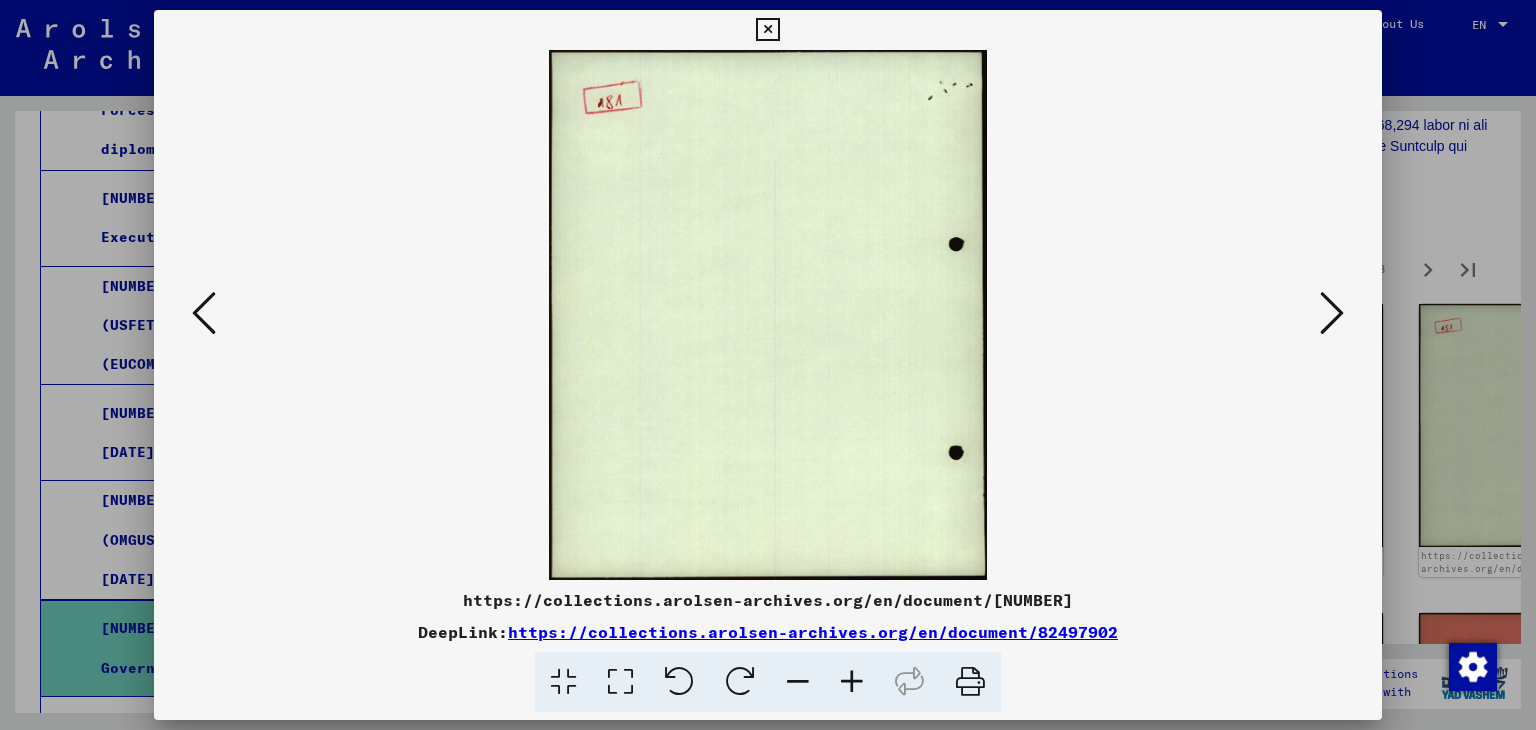 click at bounding box center [1332, 313] 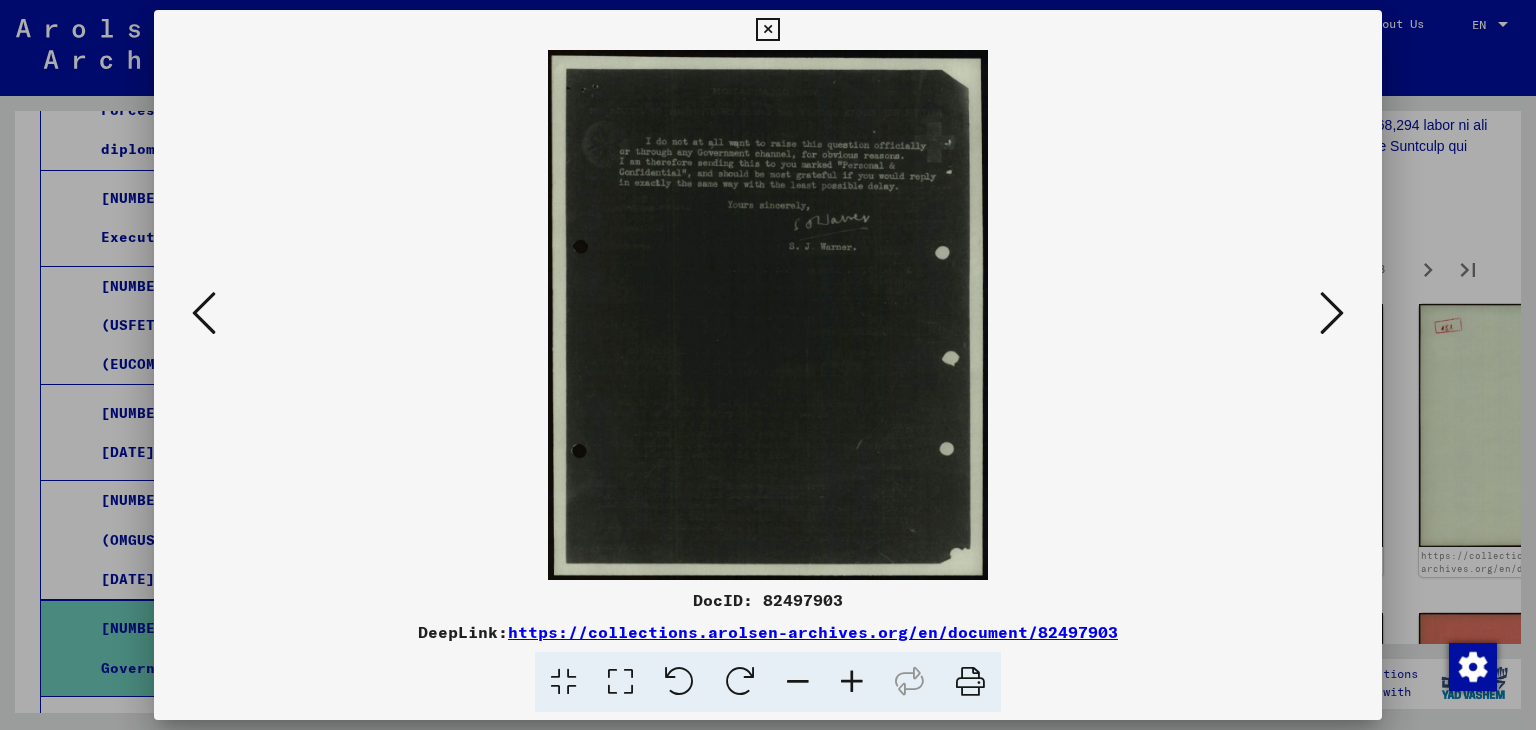 click at bounding box center [852, 682] 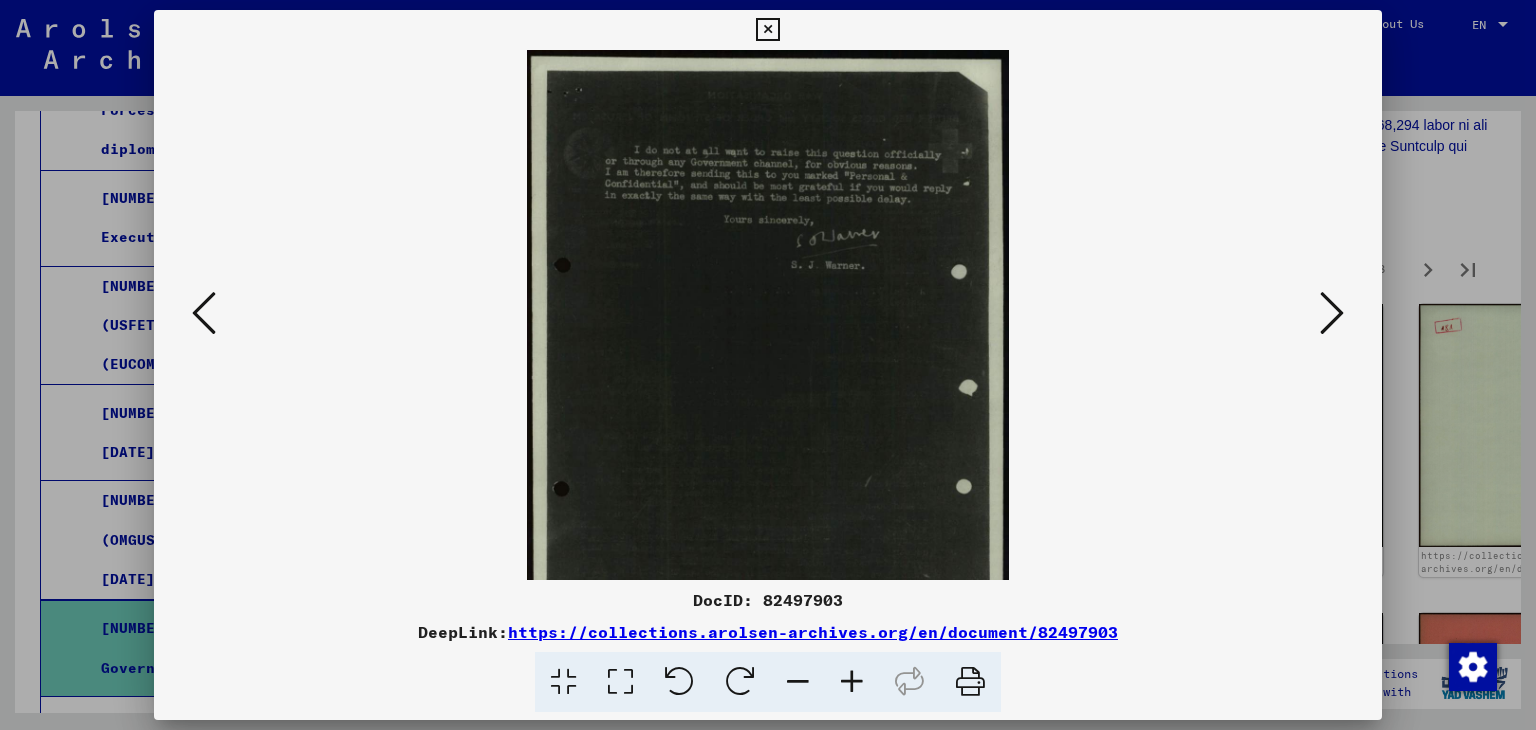 click at bounding box center [852, 682] 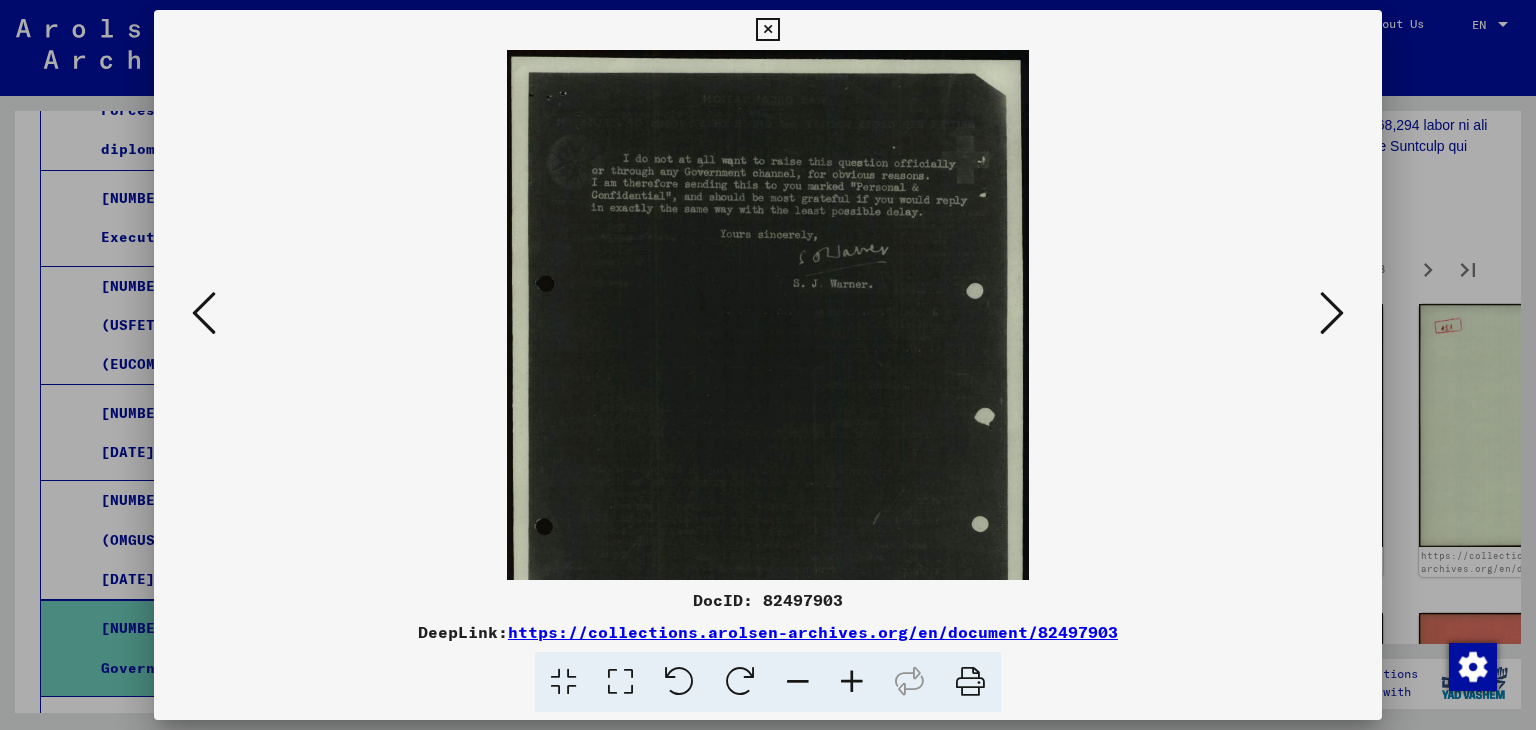 click at bounding box center [852, 682] 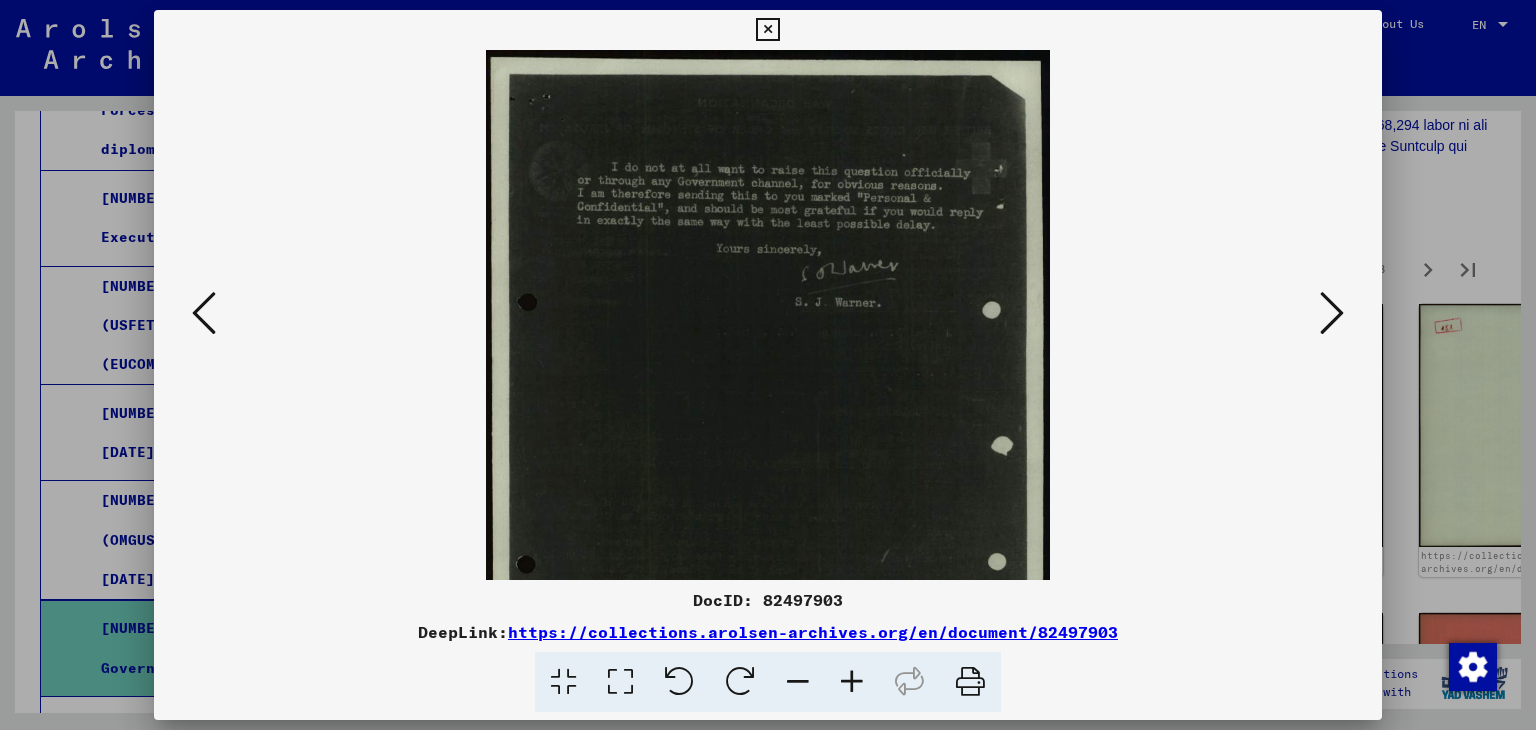 click at bounding box center (852, 682) 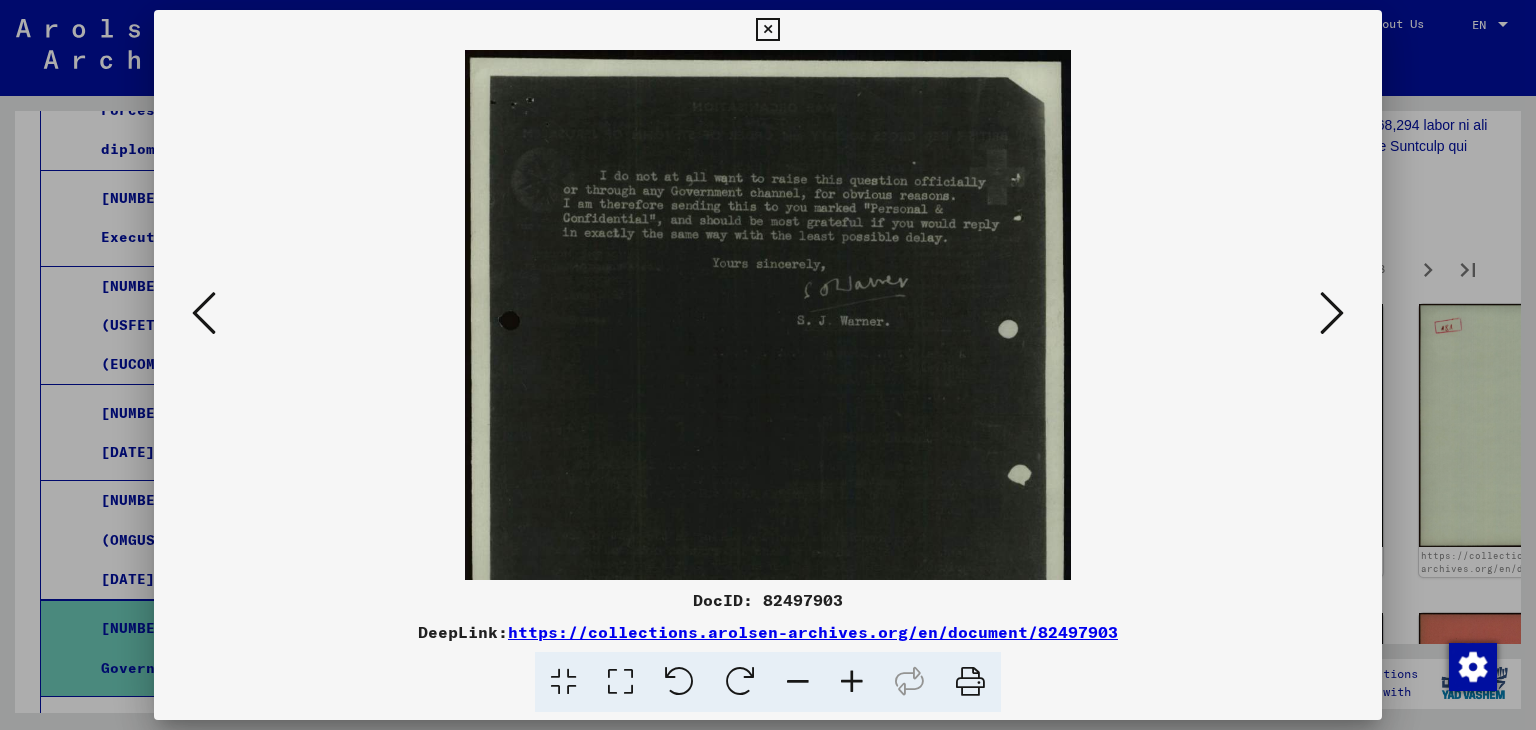 click at bounding box center (204, 313) 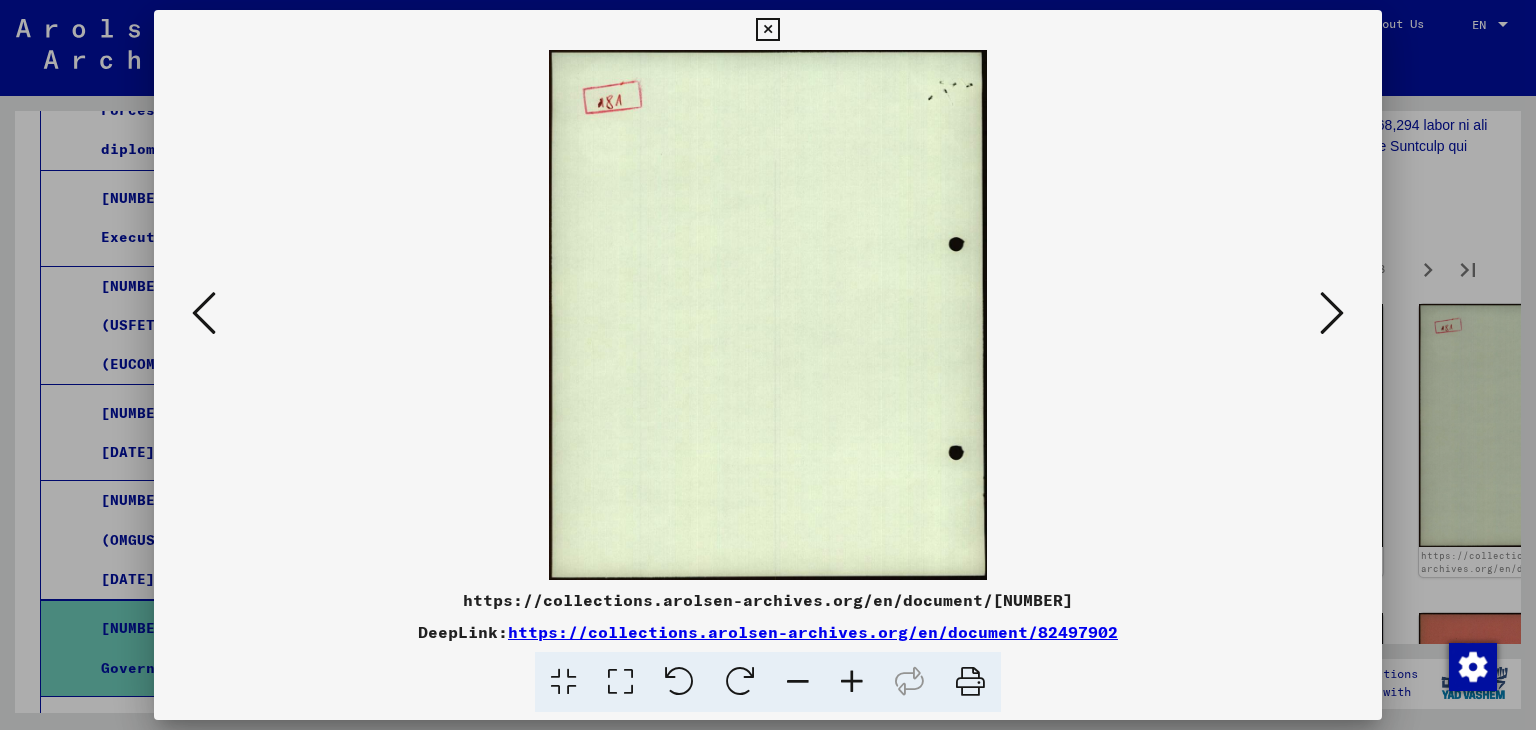 click at bounding box center (204, 313) 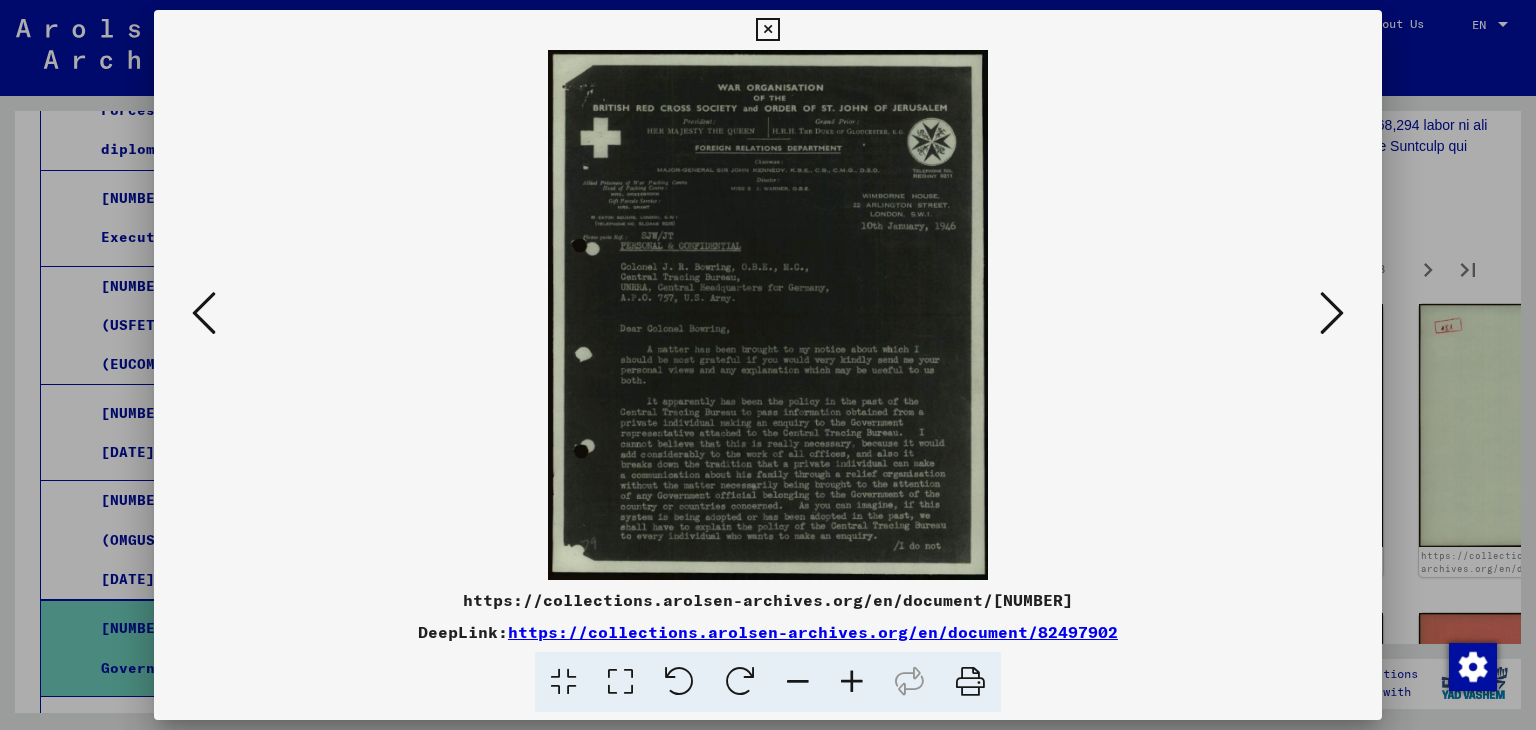click at bounding box center (852, 682) 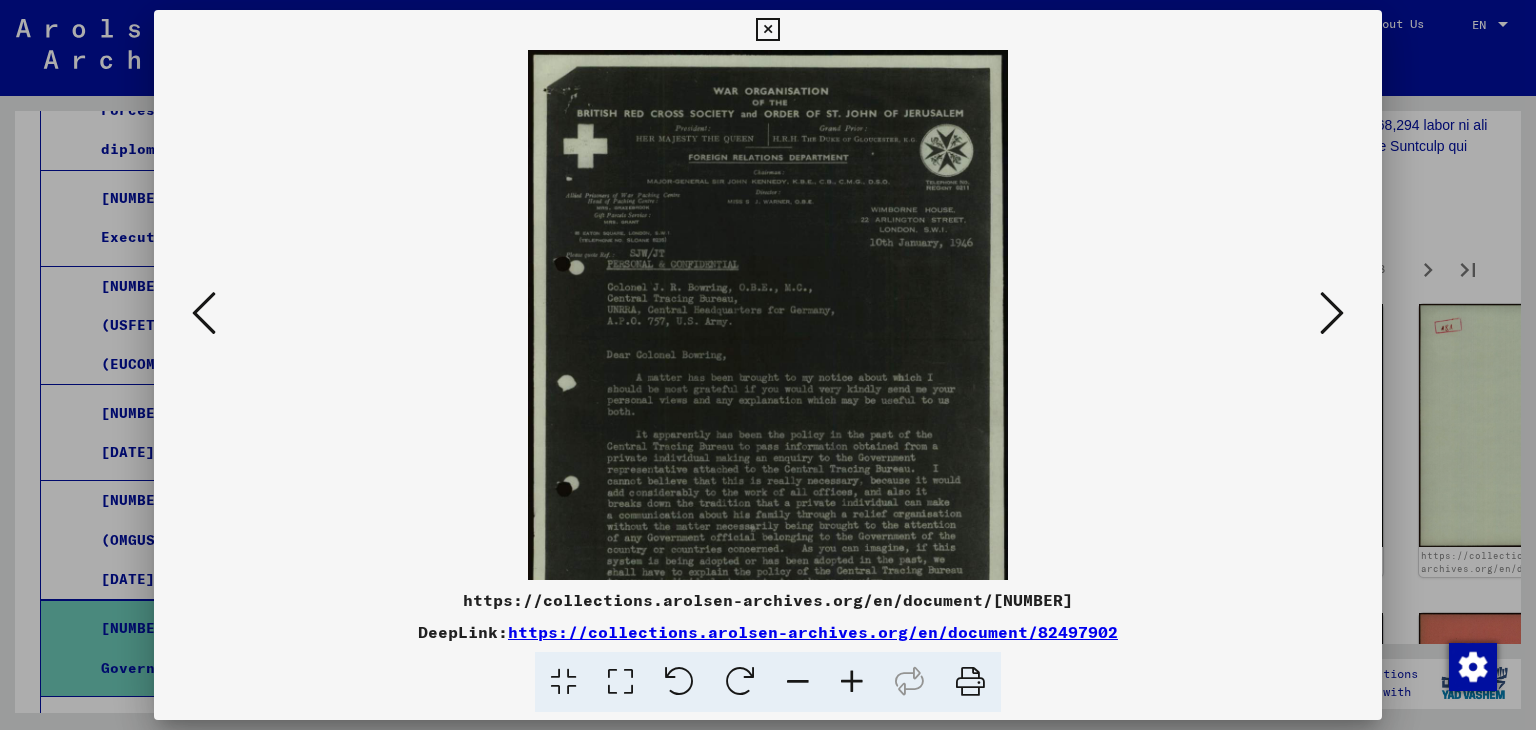 click at bounding box center [852, 682] 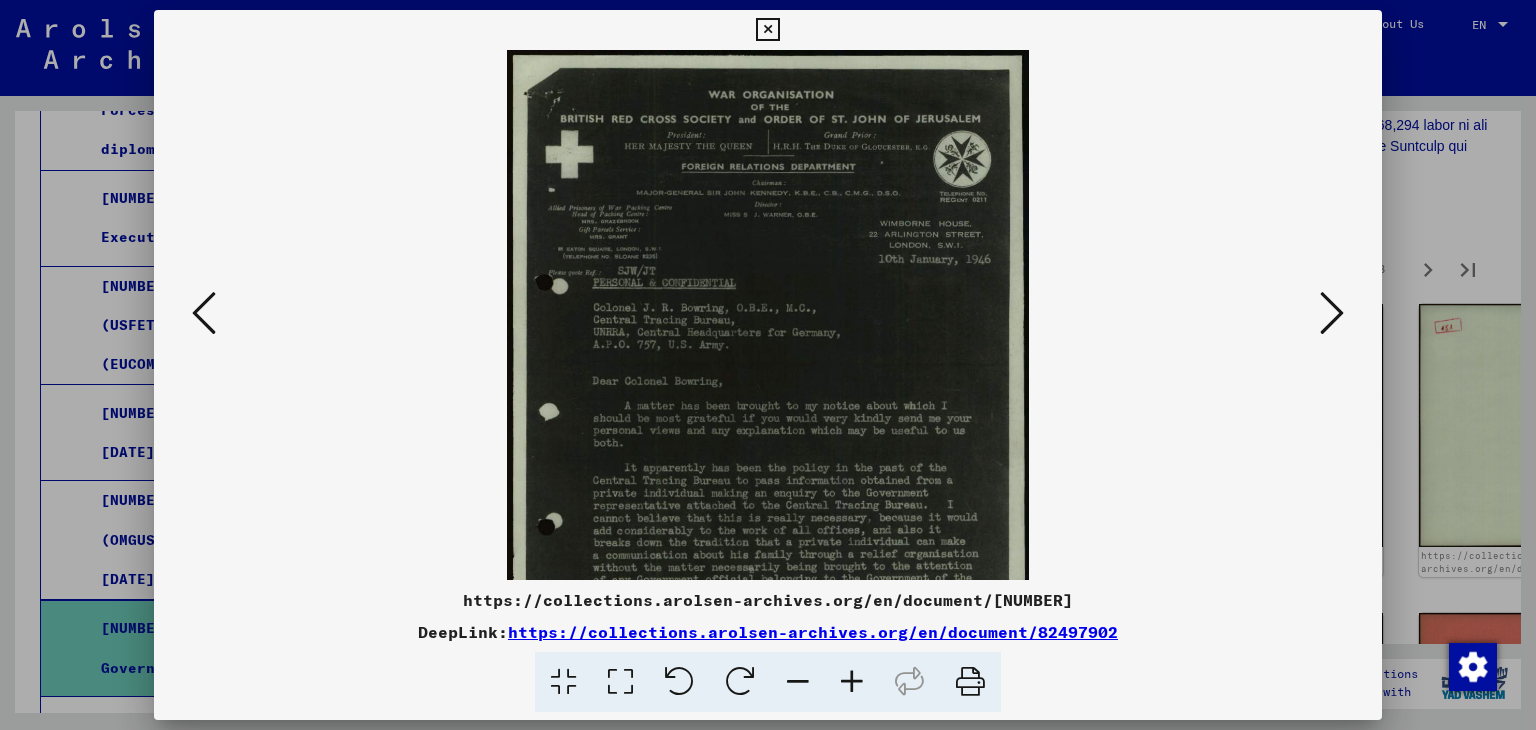 click at bounding box center (852, 682) 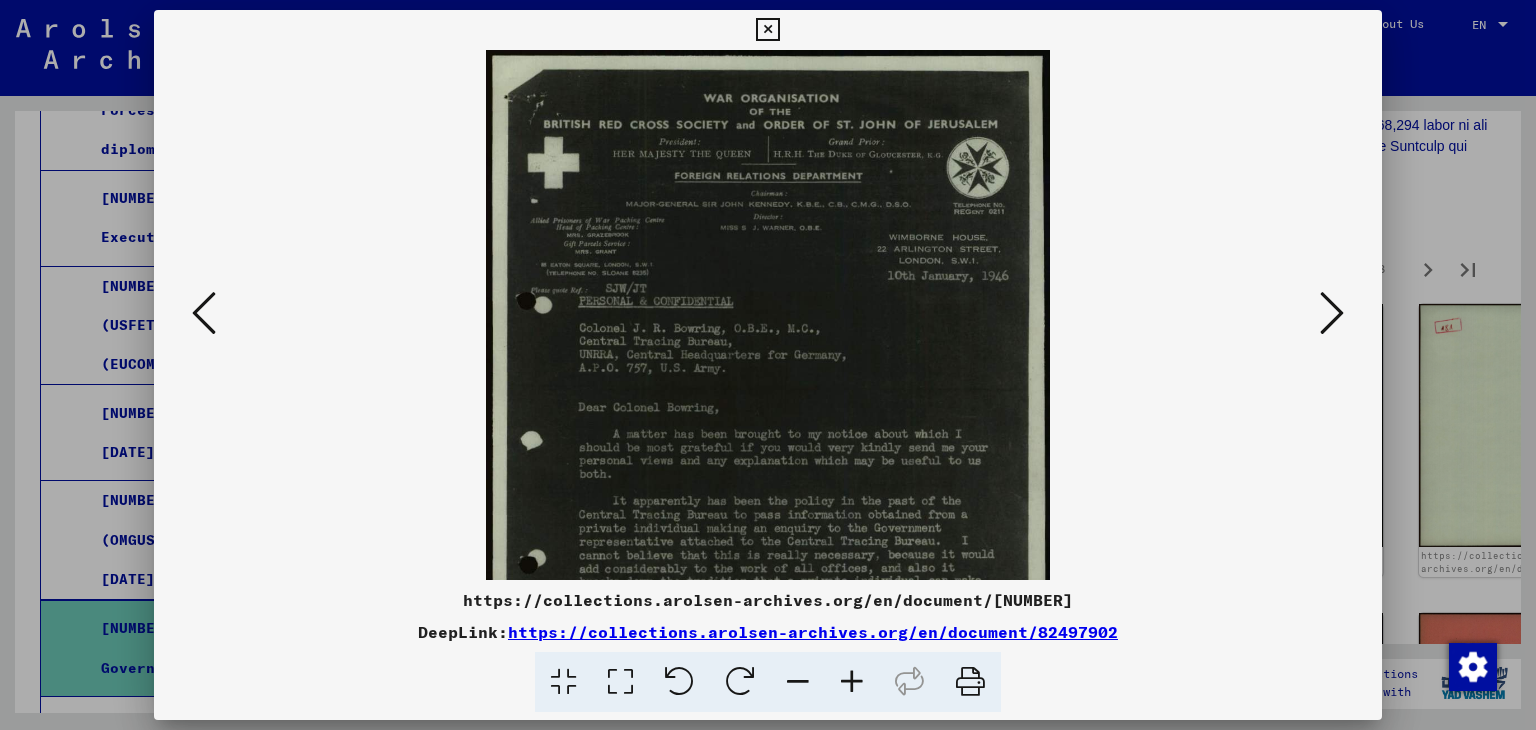 click at bounding box center (767, 30) 